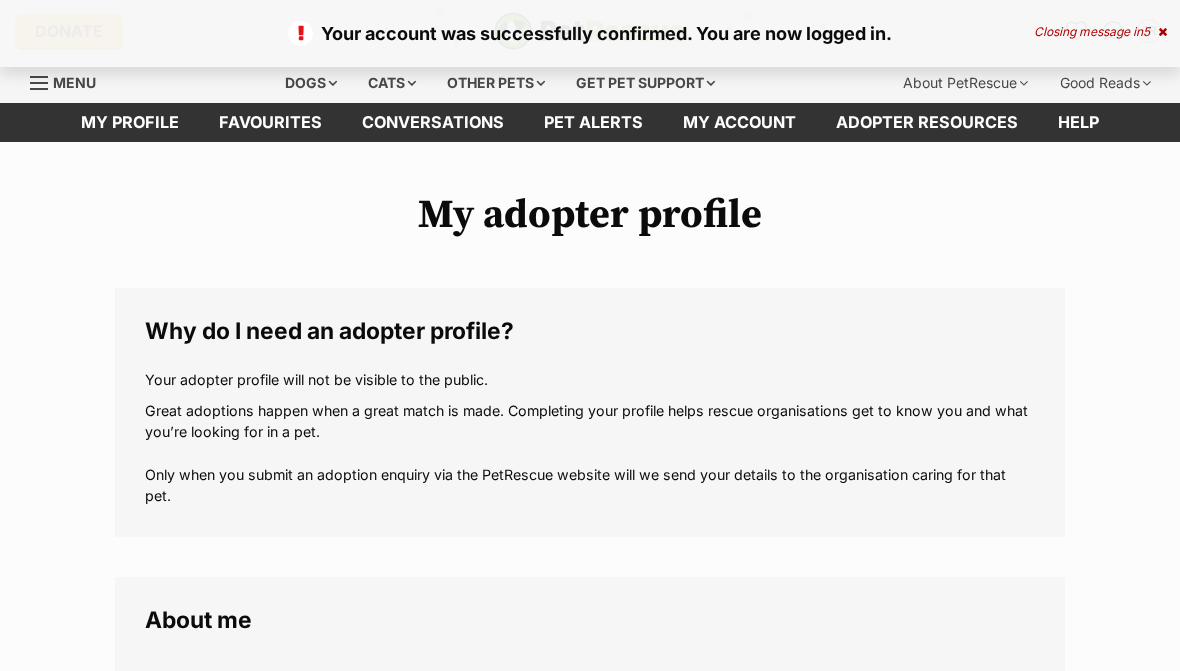 scroll, scrollTop: 0, scrollLeft: 0, axis: both 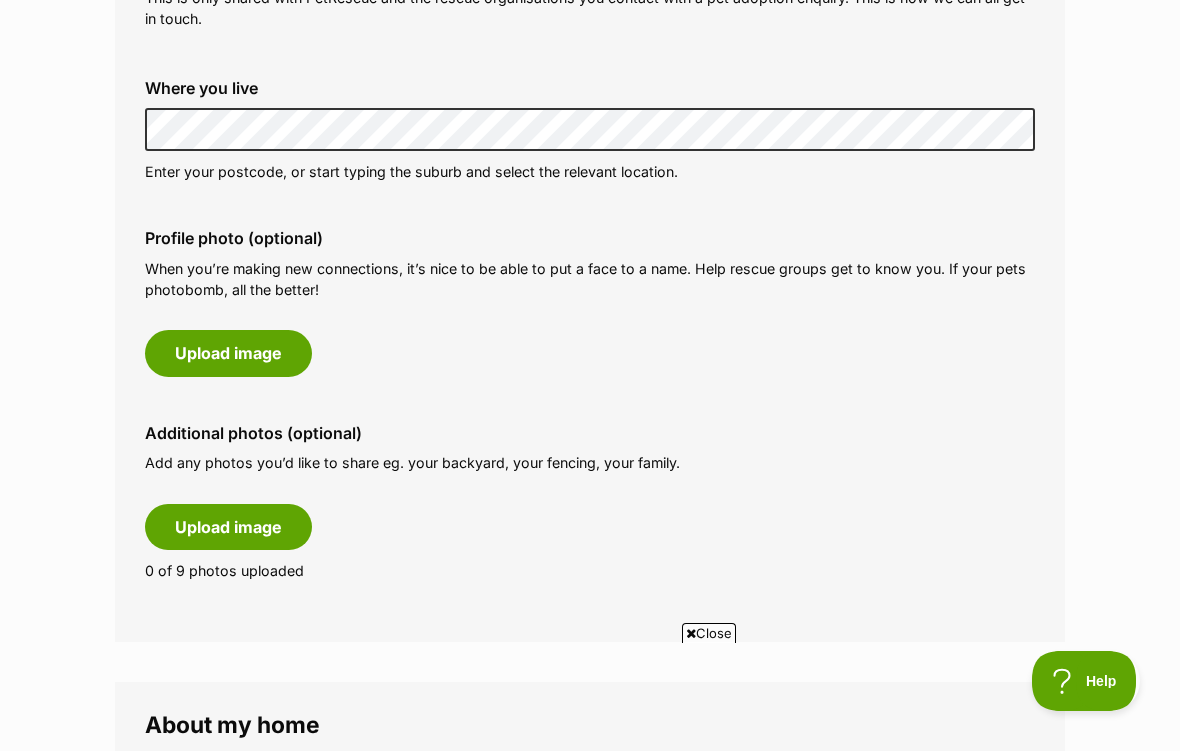 click on "Upload image" at bounding box center (228, 353) 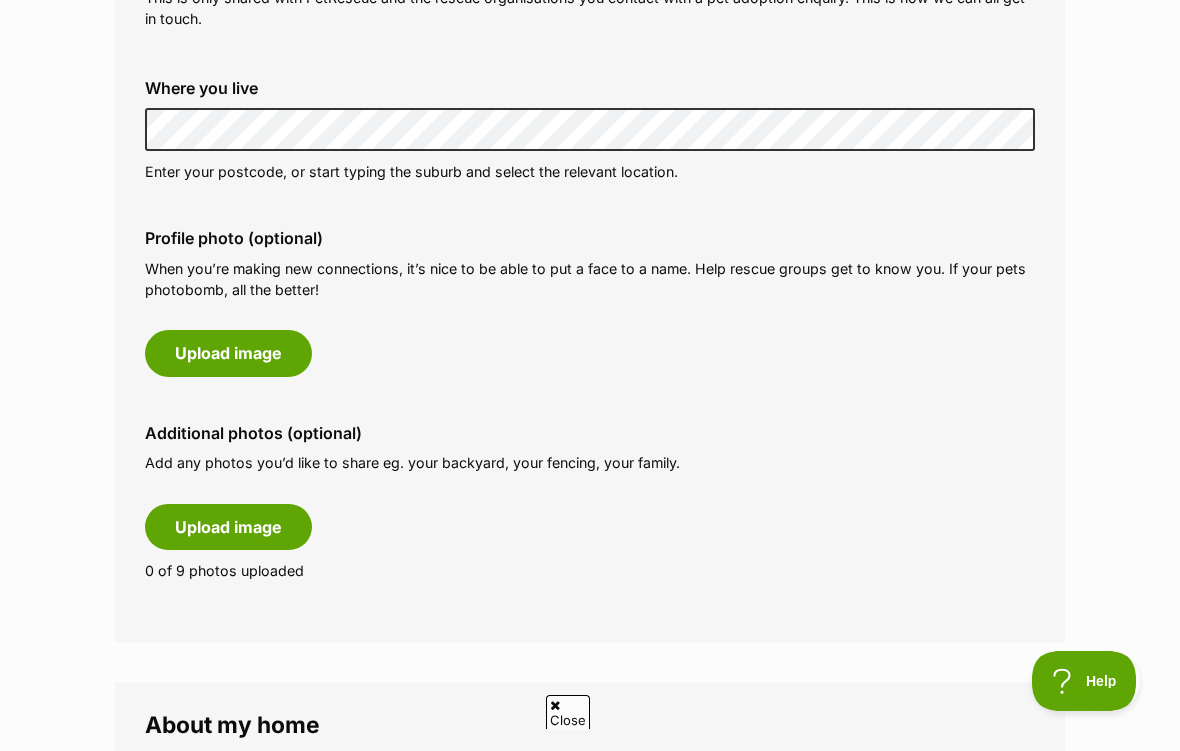 scroll, scrollTop: 0, scrollLeft: 0, axis: both 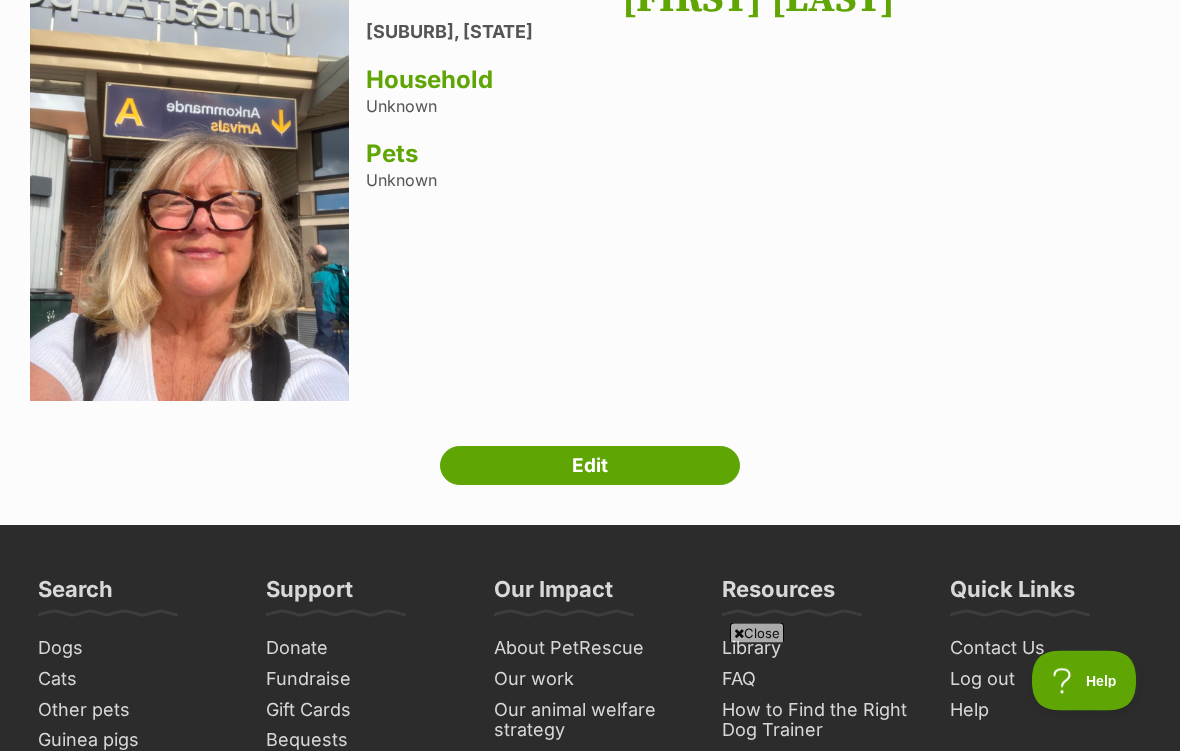 click on "Close" at bounding box center [757, 633] 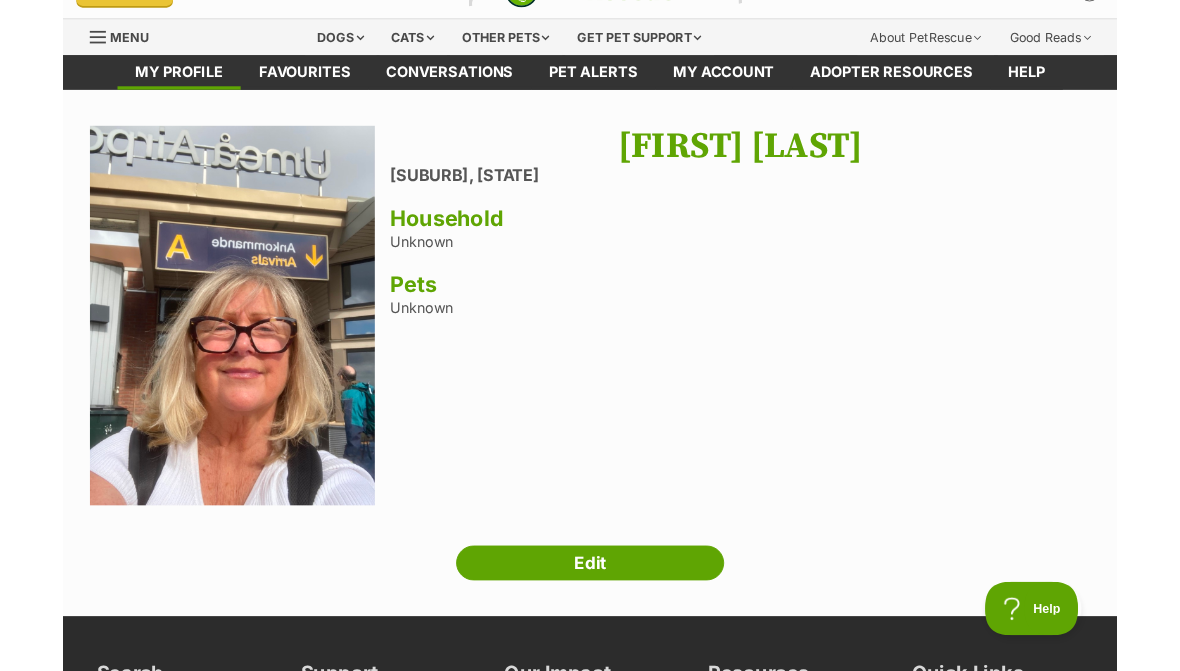 scroll, scrollTop: 119, scrollLeft: 0, axis: vertical 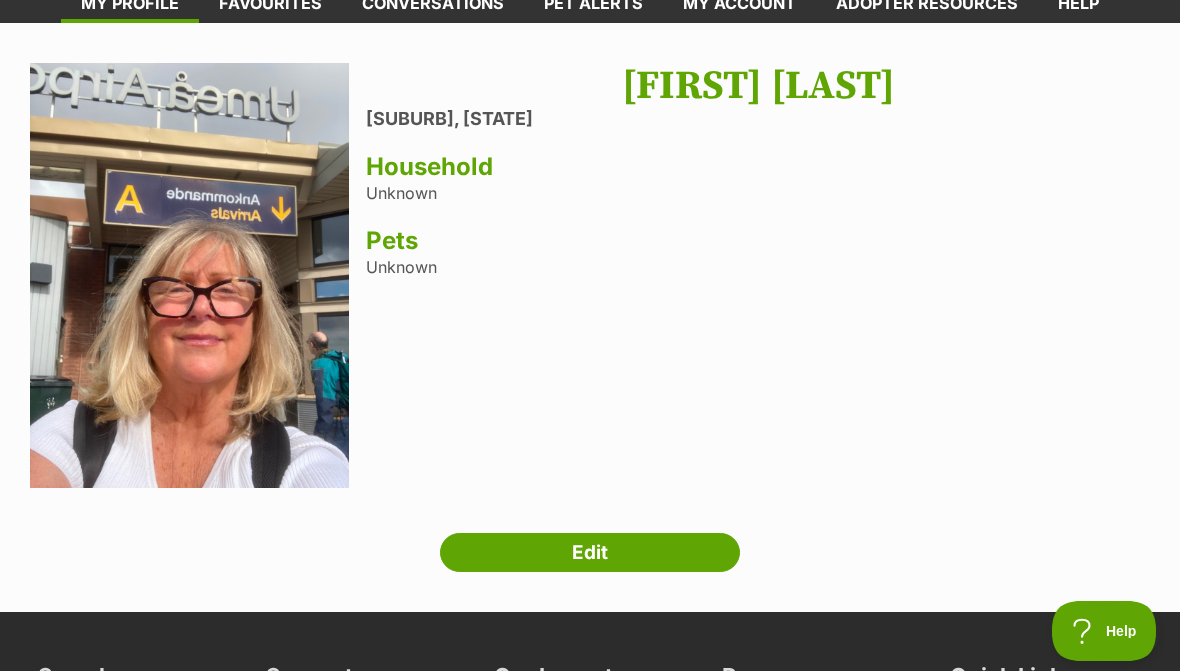 click on "Edit" at bounding box center [590, 553] 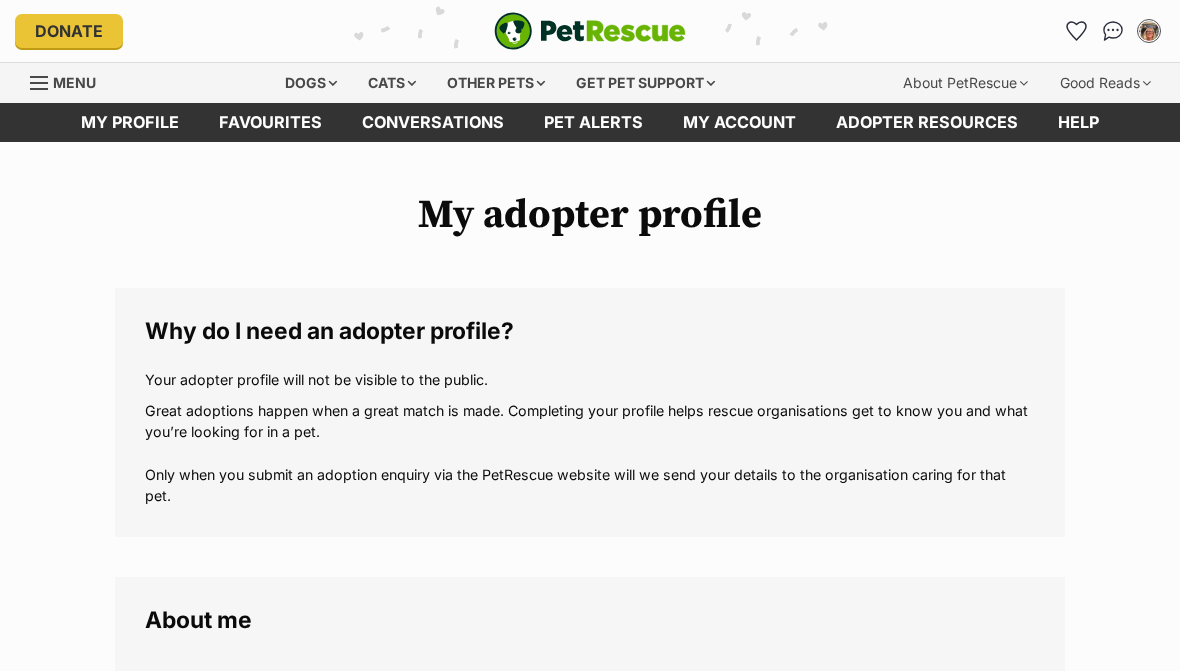 scroll, scrollTop: 0, scrollLeft: 0, axis: both 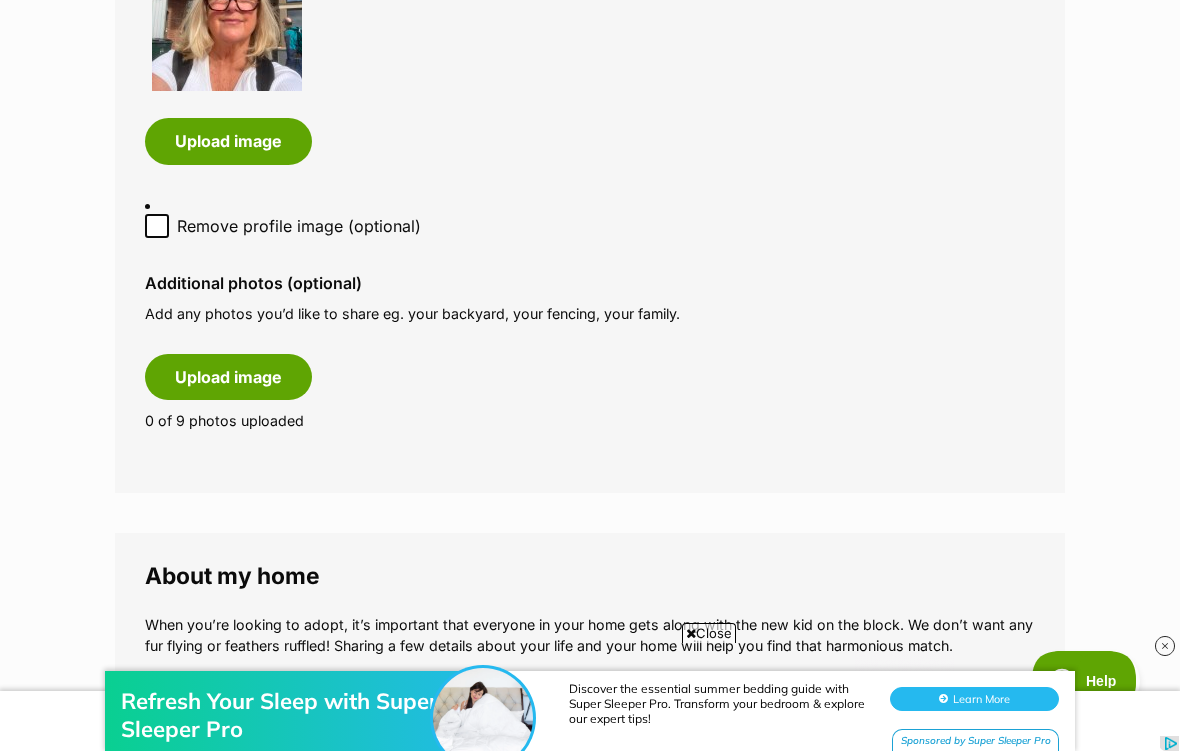 click on "Upload image" at bounding box center (228, 377) 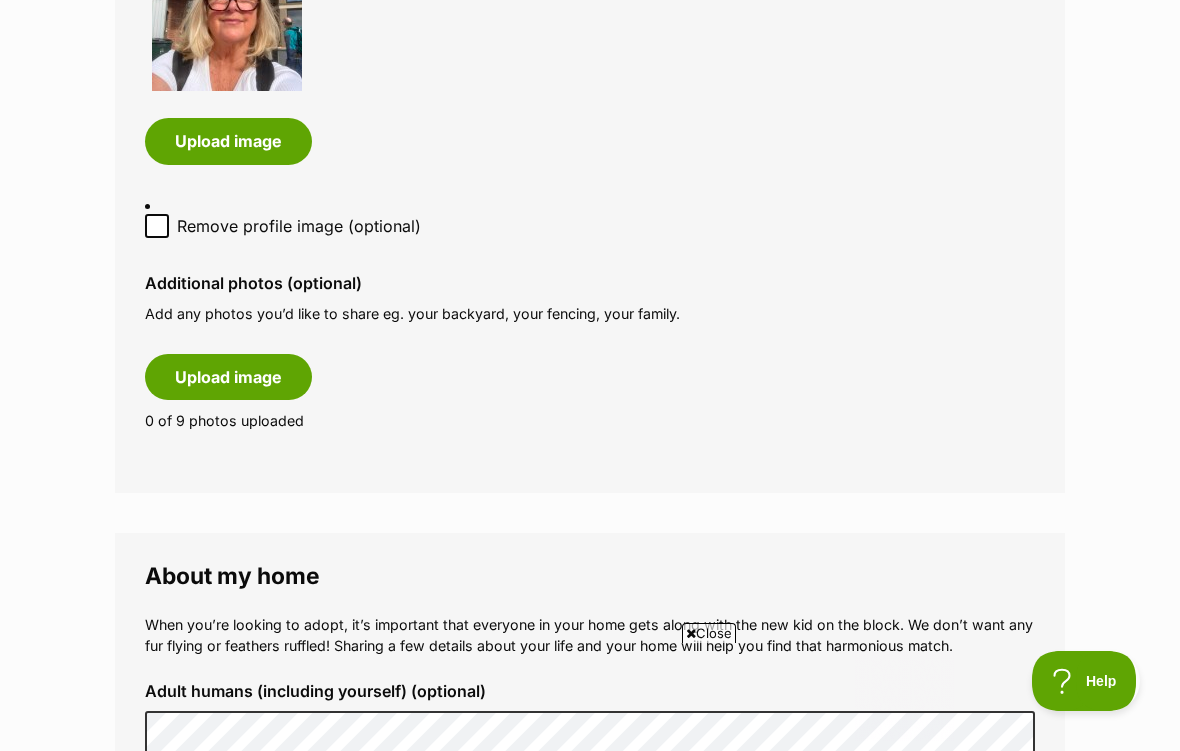 scroll, scrollTop: 0, scrollLeft: 0, axis: both 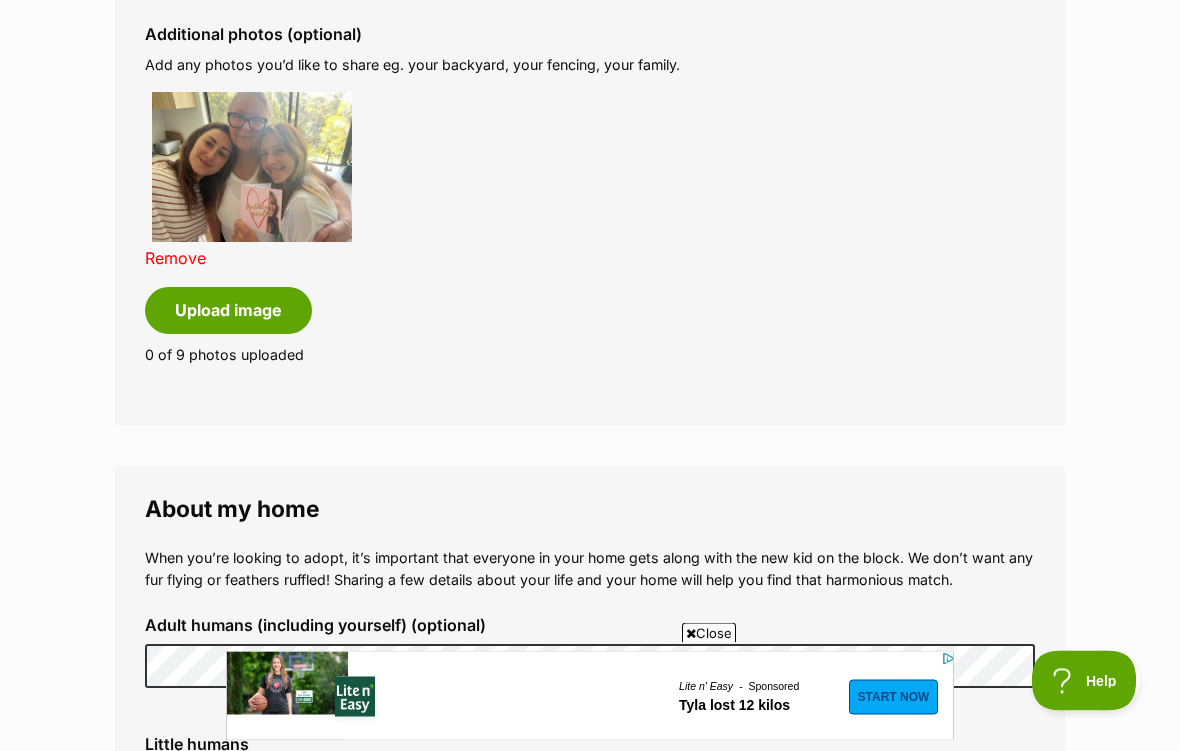 click on "Upload image" at bounding box center [228, 311] 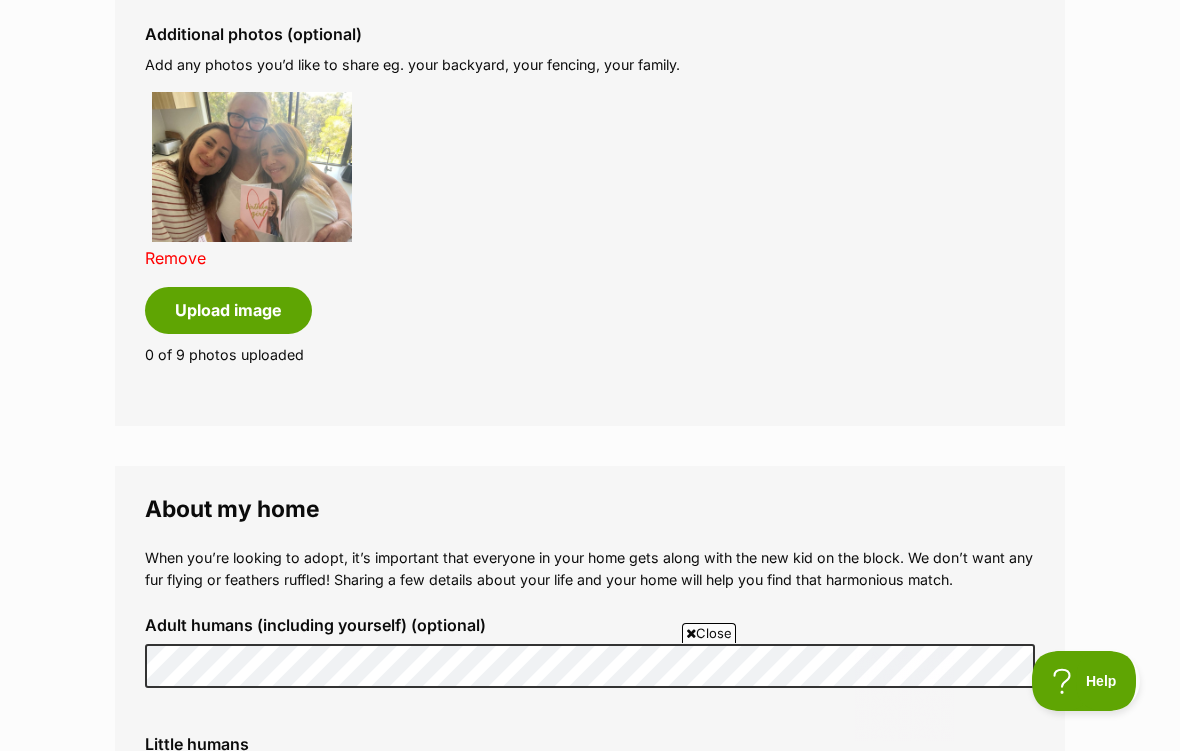 scroll, scrollTop: 0, scrollLeft: 0, axis: both 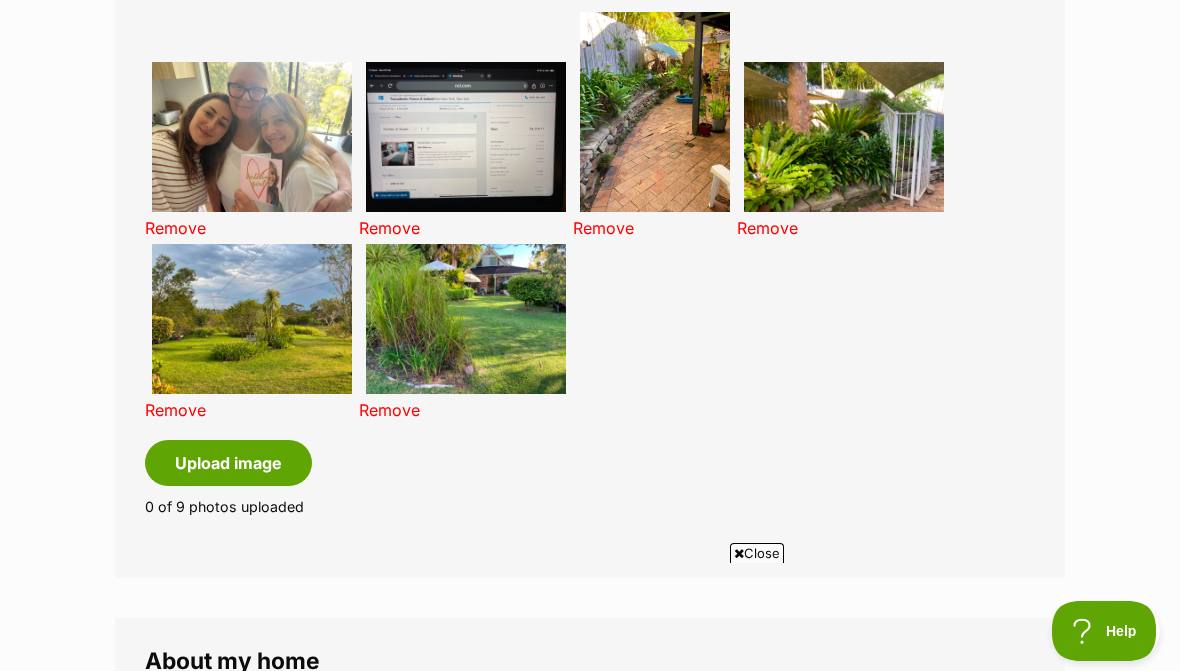 click on "Remove" at bounding box center (389, 228) 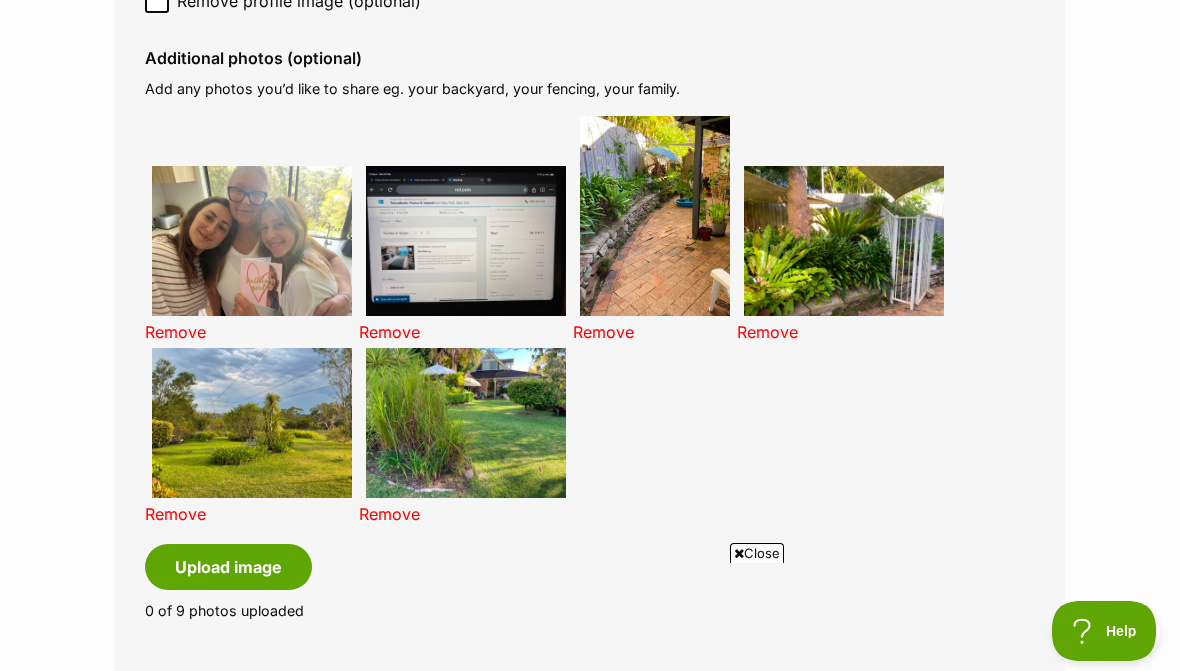 scroll, scrollTop: 1411, scrollLeft: 0, axis: vertical 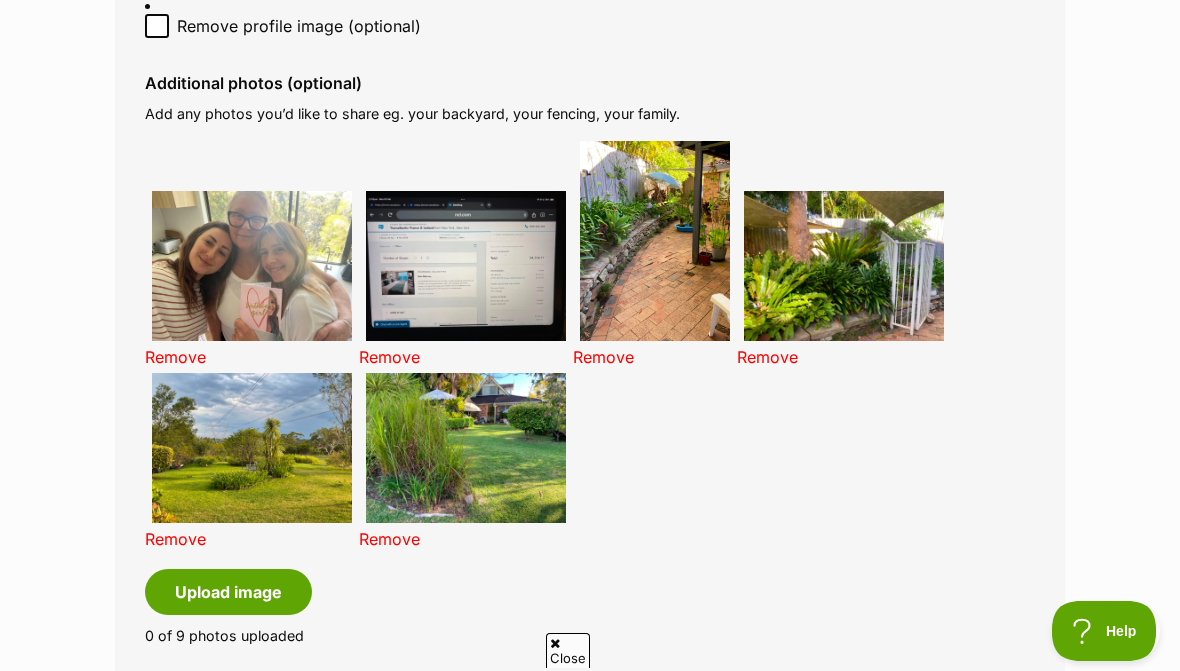 click at bounding box center [466, 266] 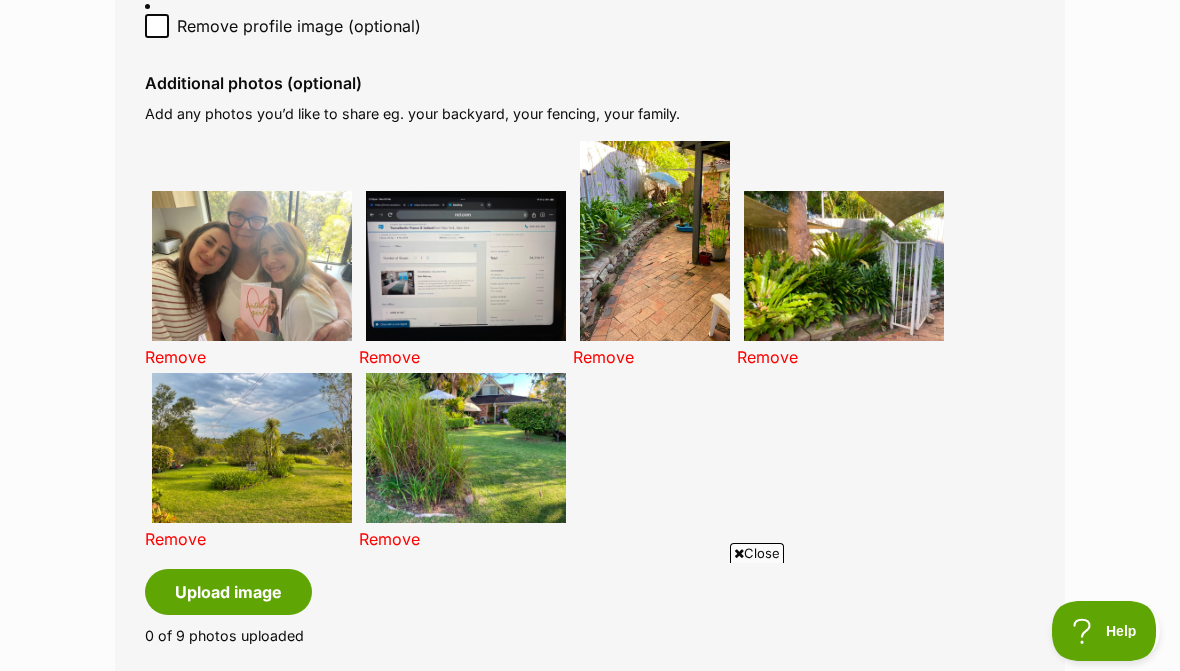 click on "Remove" at bounding box center [389, 357] 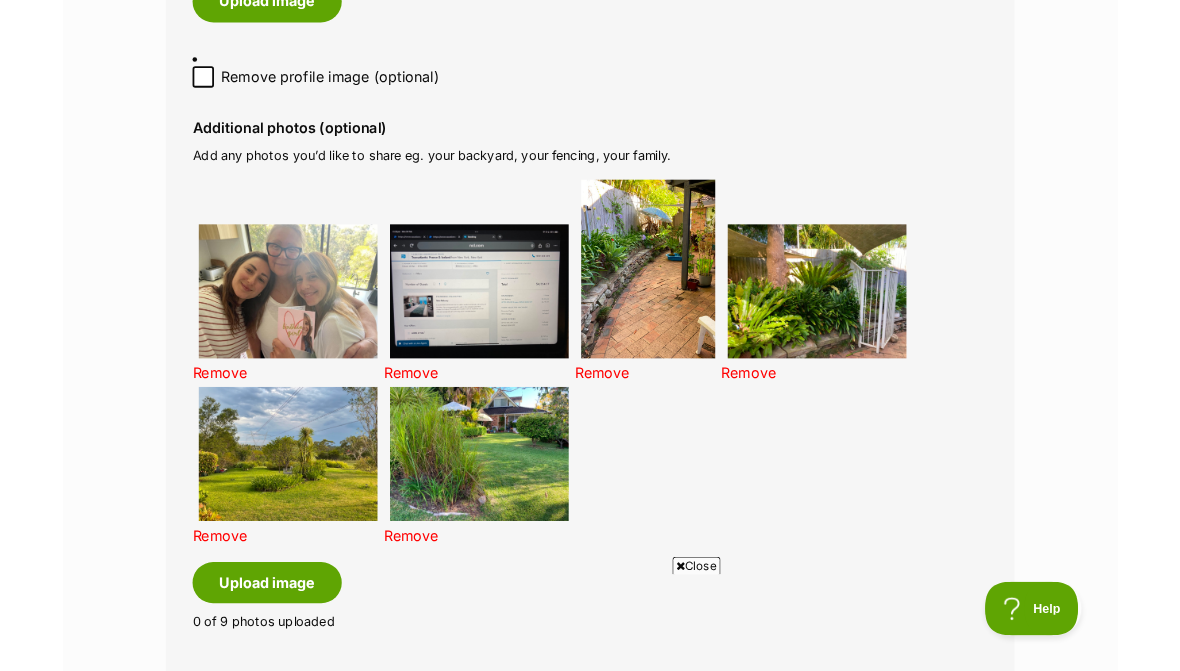 scroll, scrollTop: 1427, scrollLeft: 0, axis: vertical 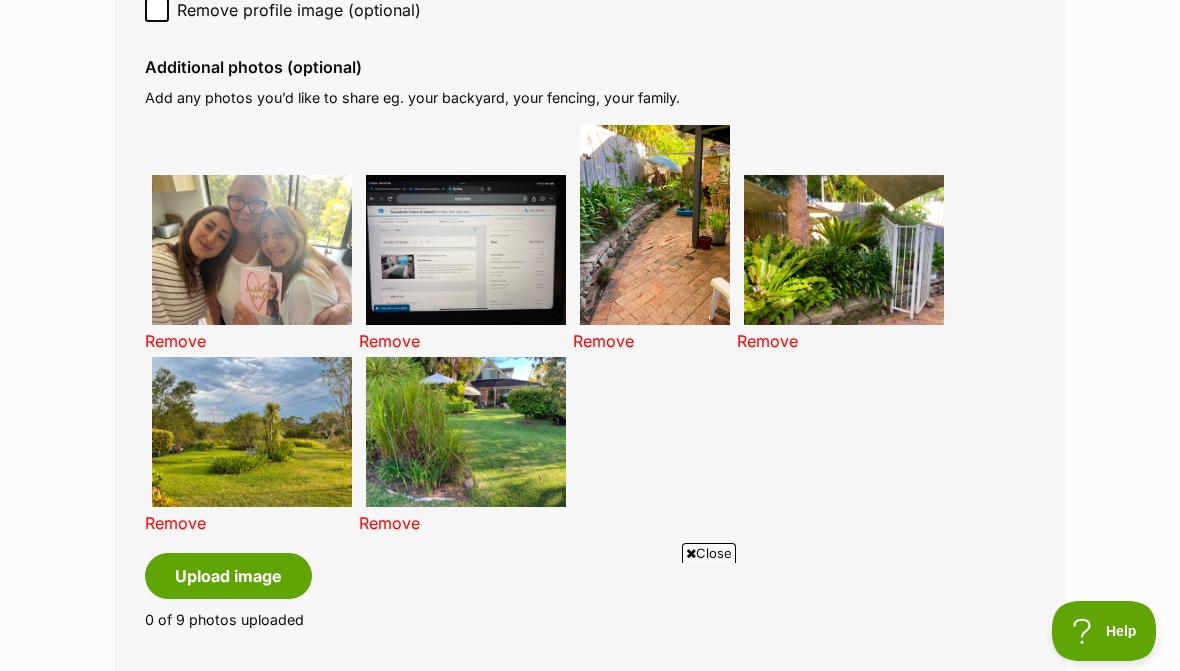 click at bounding box center [466, 250] 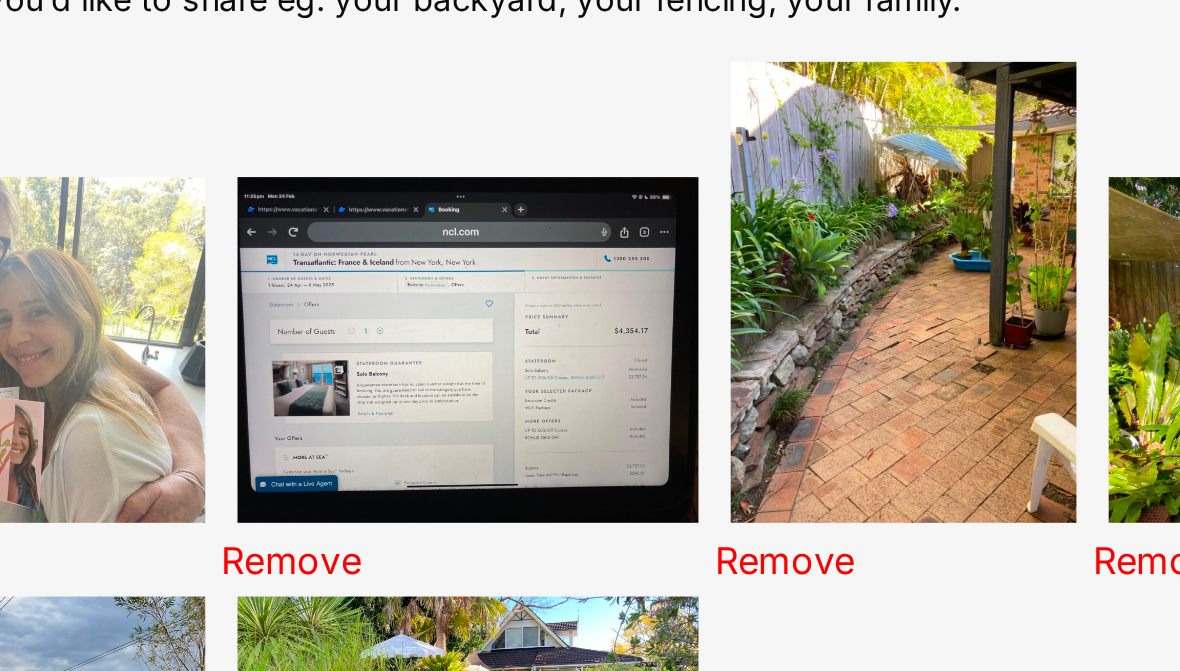click on "Remove" at bounding box center (389, 342) 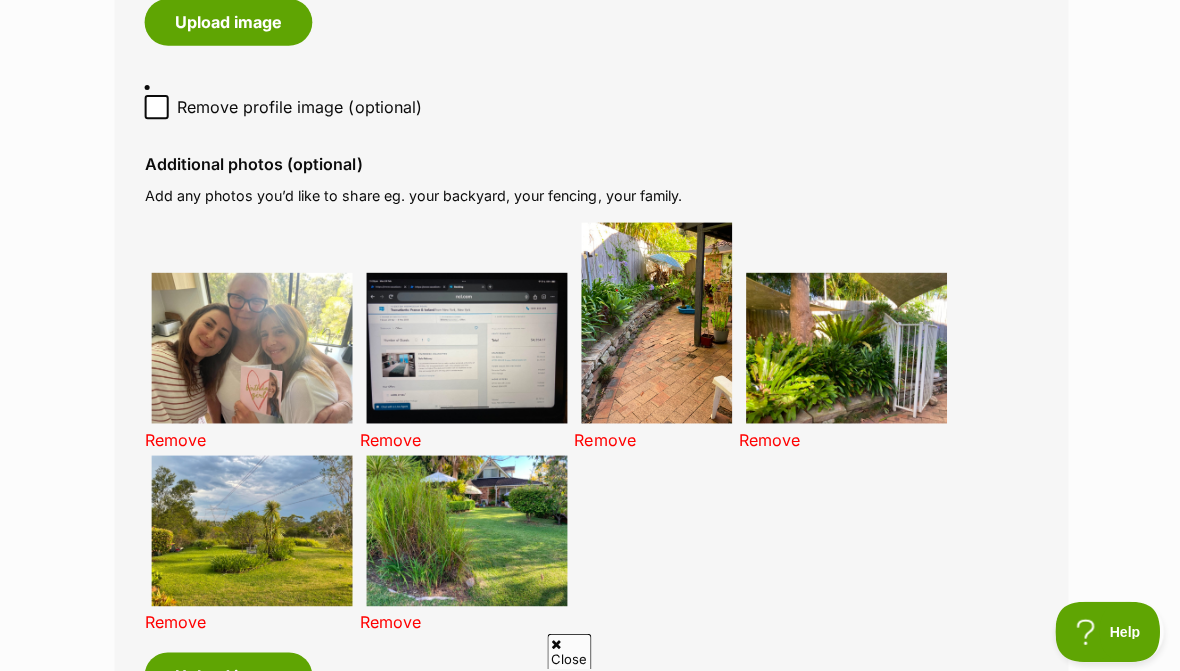 scroll, scrollTop: 0, scrollLeft: 0, axis: both 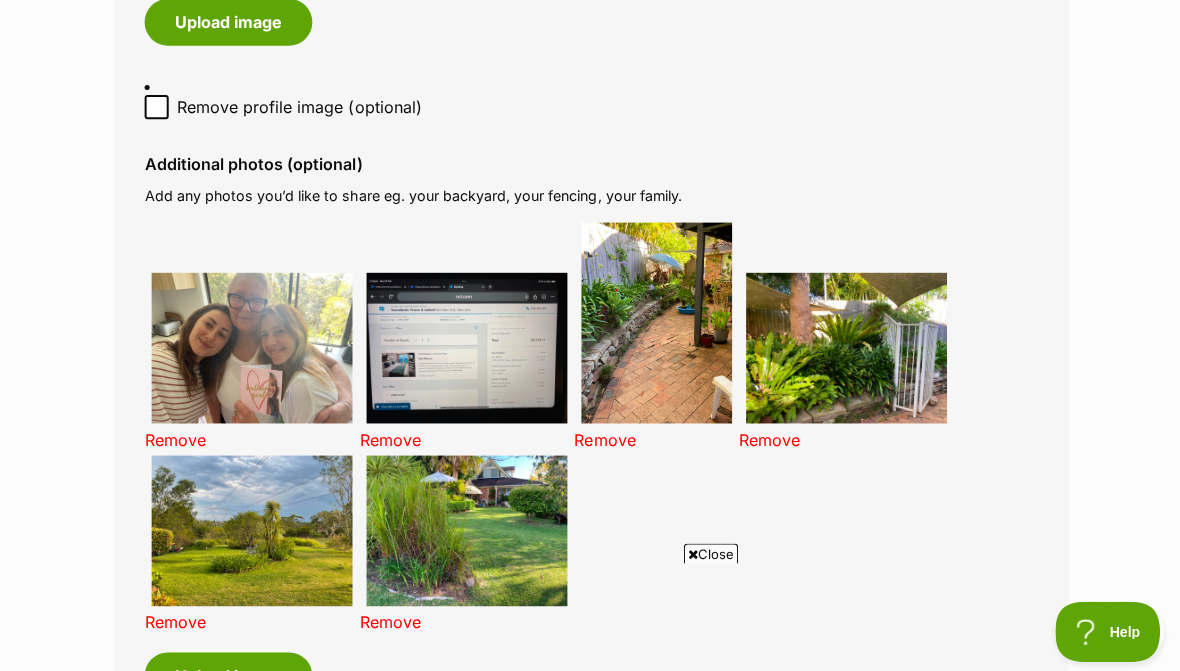 click at bounding box center (691, 553) 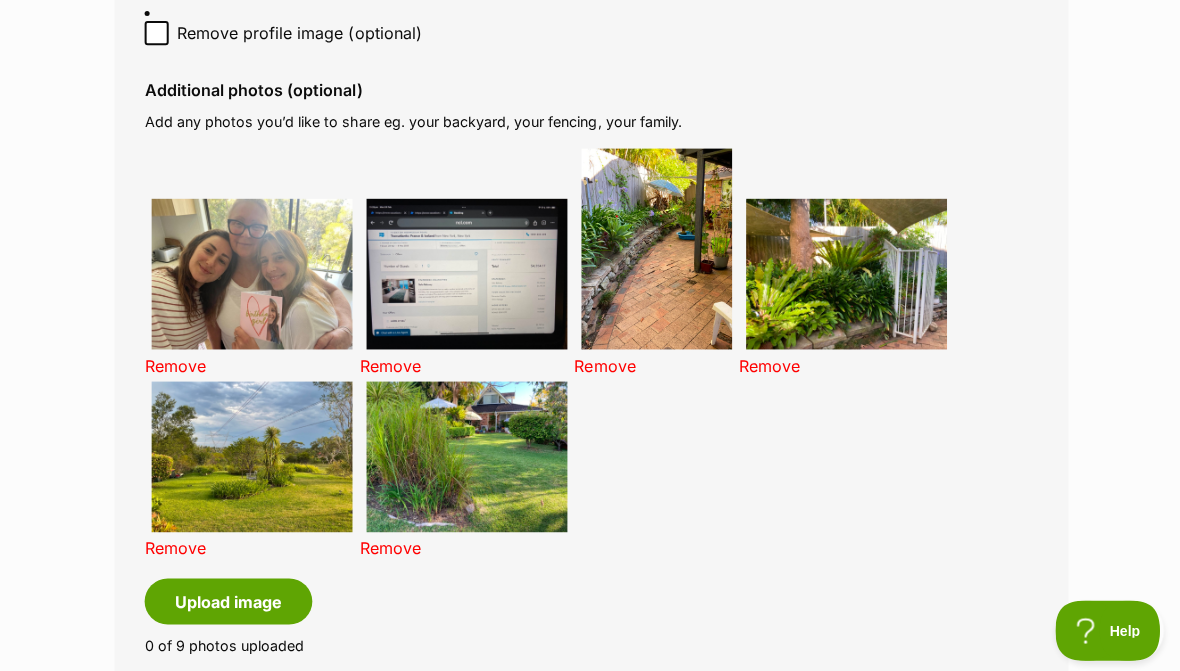 scroll, scrollTop: 1402, scrollLeft: 0, axis: vertical 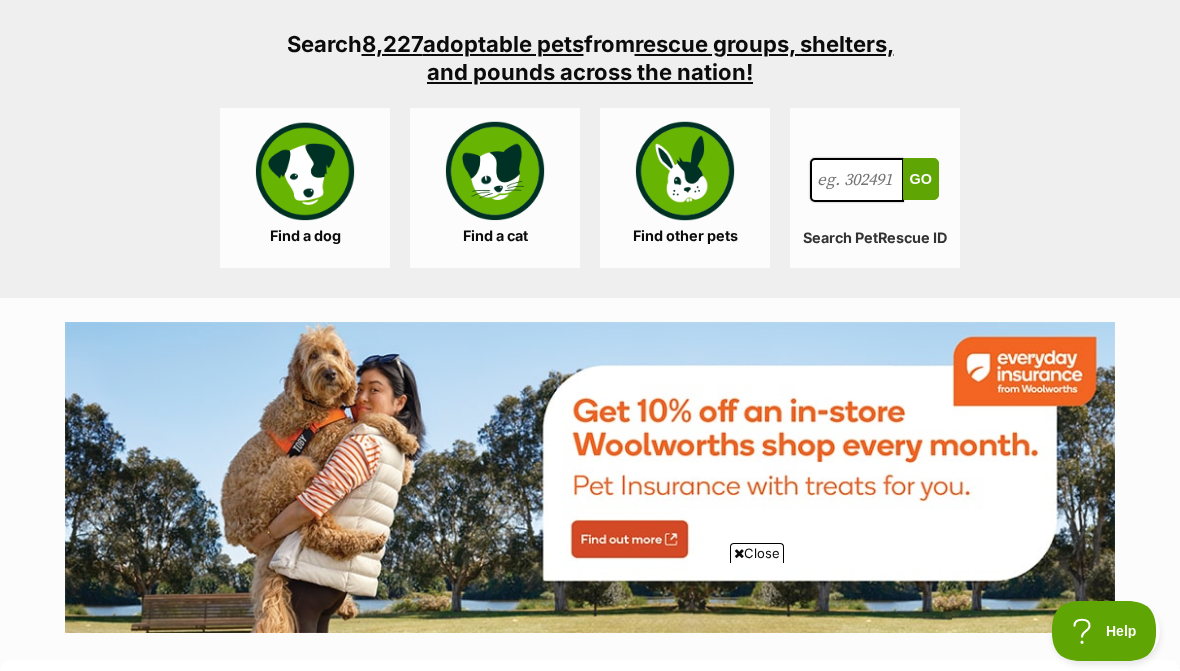 click on "Find a dog" at bounding box center (305, 188) 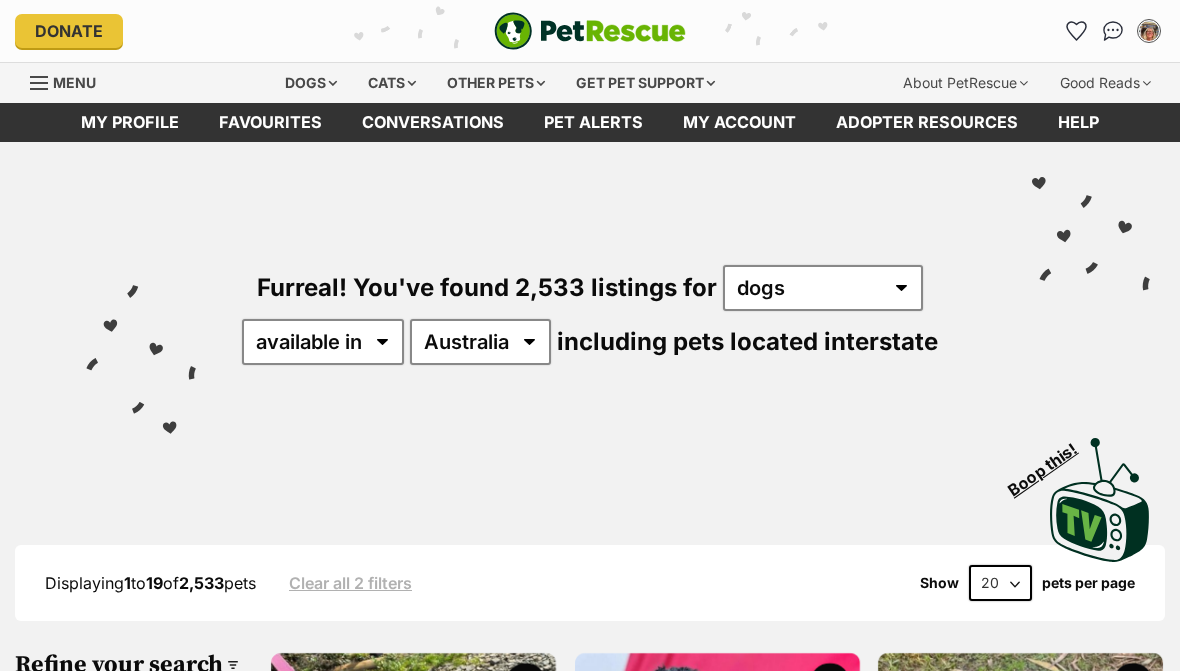 scroll, scrollTop: 0, scrollLeft: 0, axis: both 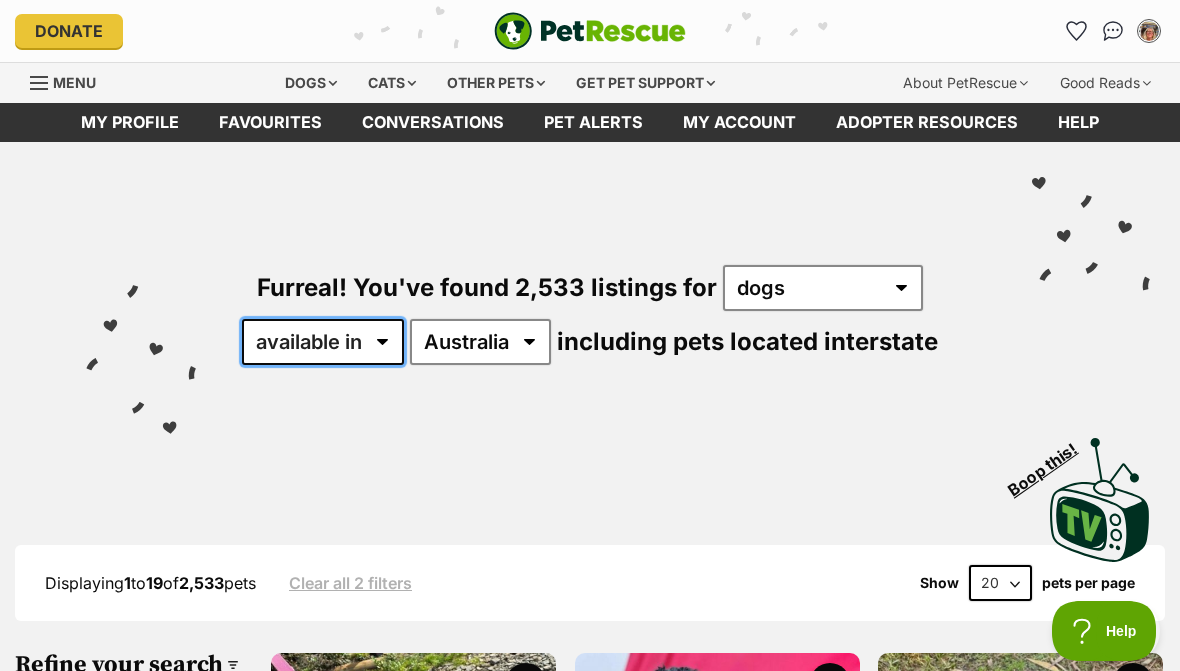 click on "available in
located in" at bounding box center (323, 342) 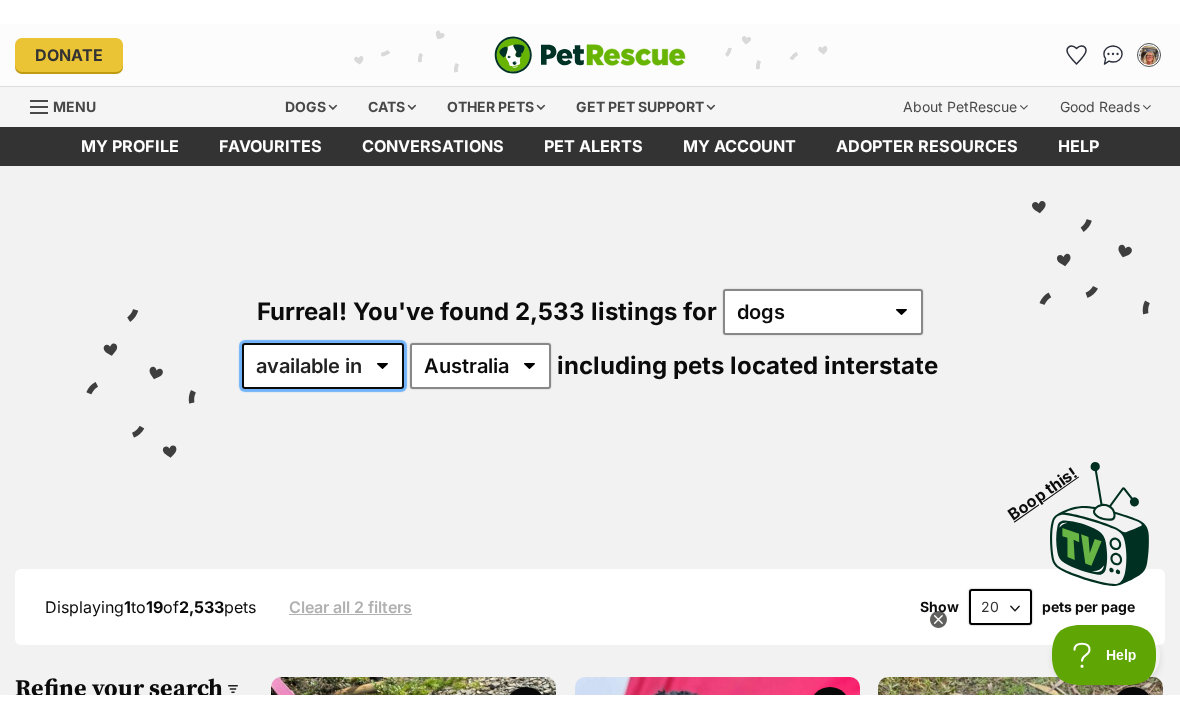 scroll, scrollTop: 0, scrollLeft: 0, axis: both 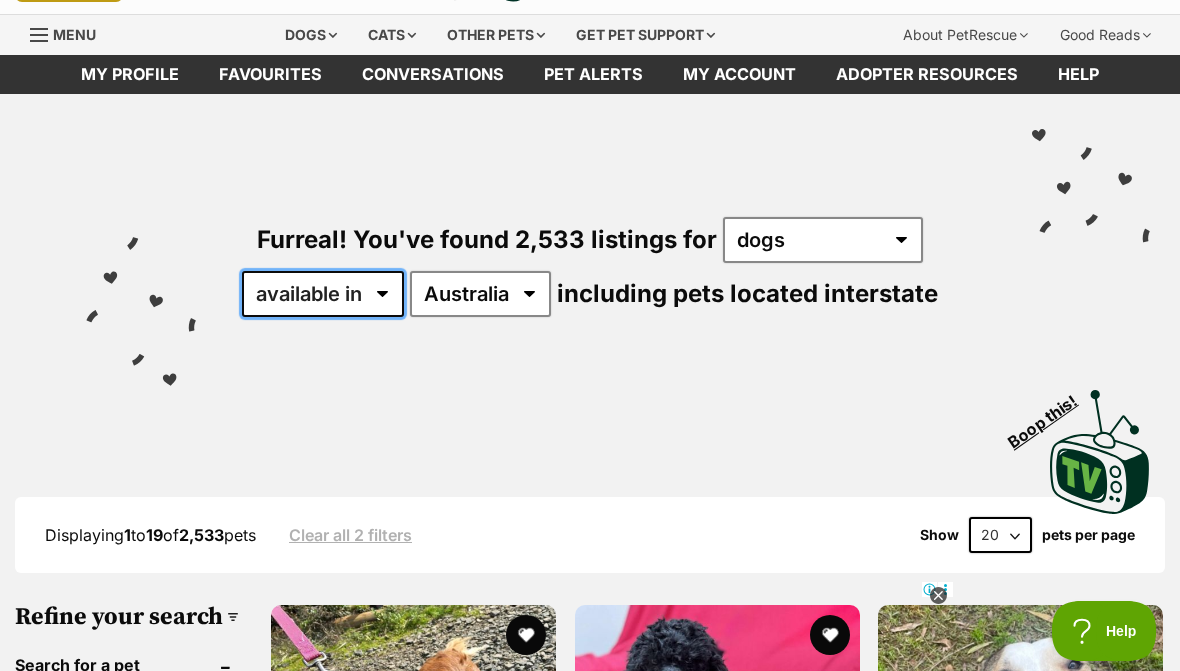 click on "available in
located in" at bounding box center (323, 294) 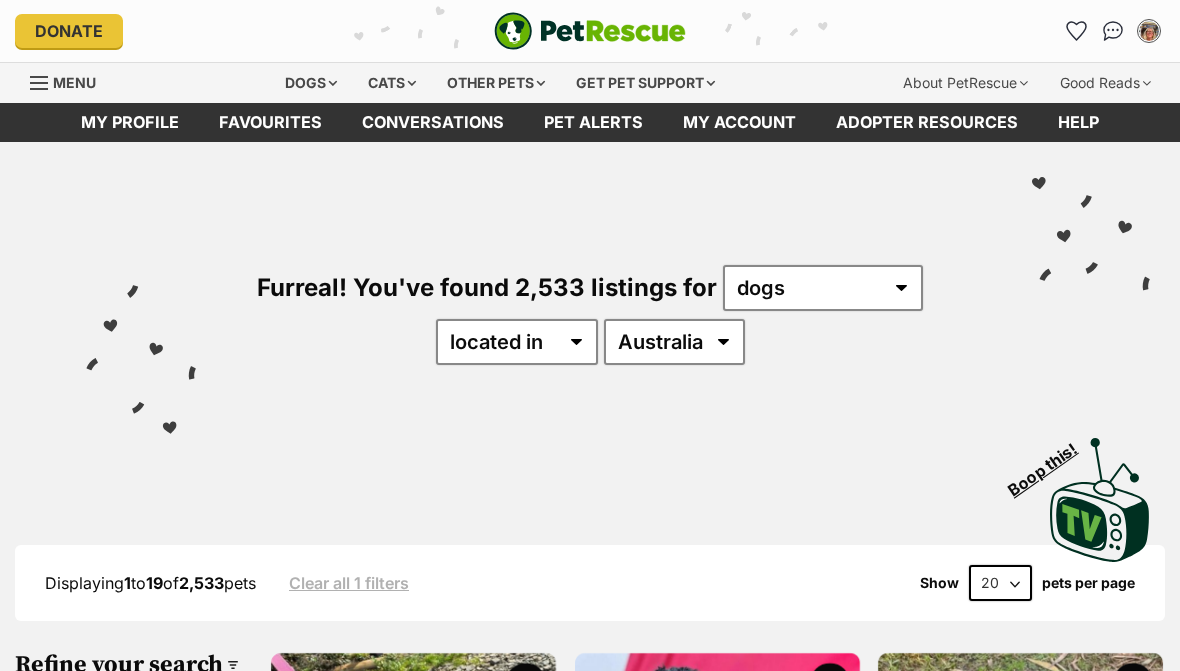 scroll, scrollTop: 0, scrollLeft: 0, axis: both 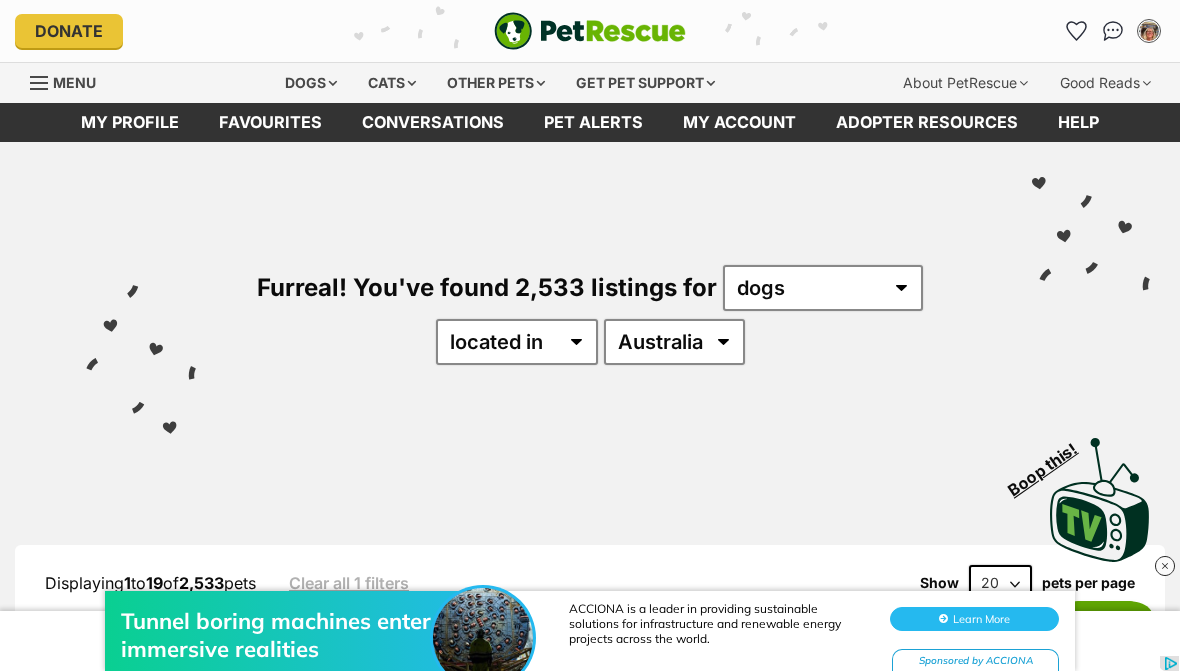 click at bounding box center [1113, 31] 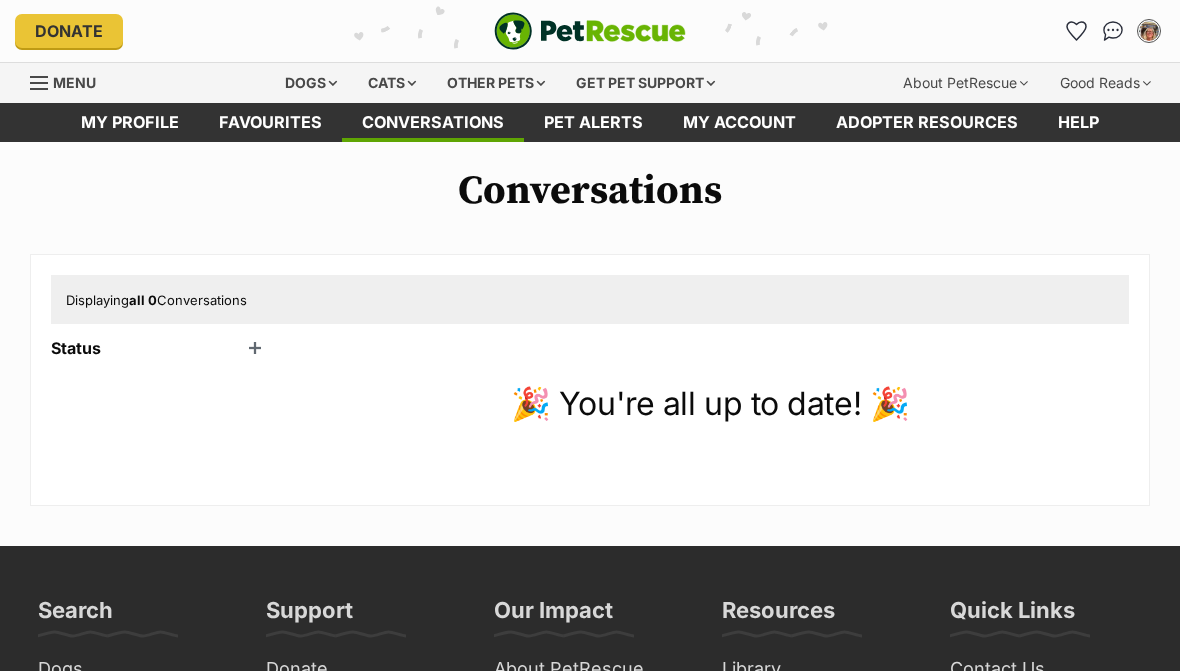 scroll, scrollTop: 0, scrollLeft: 0, axis: both 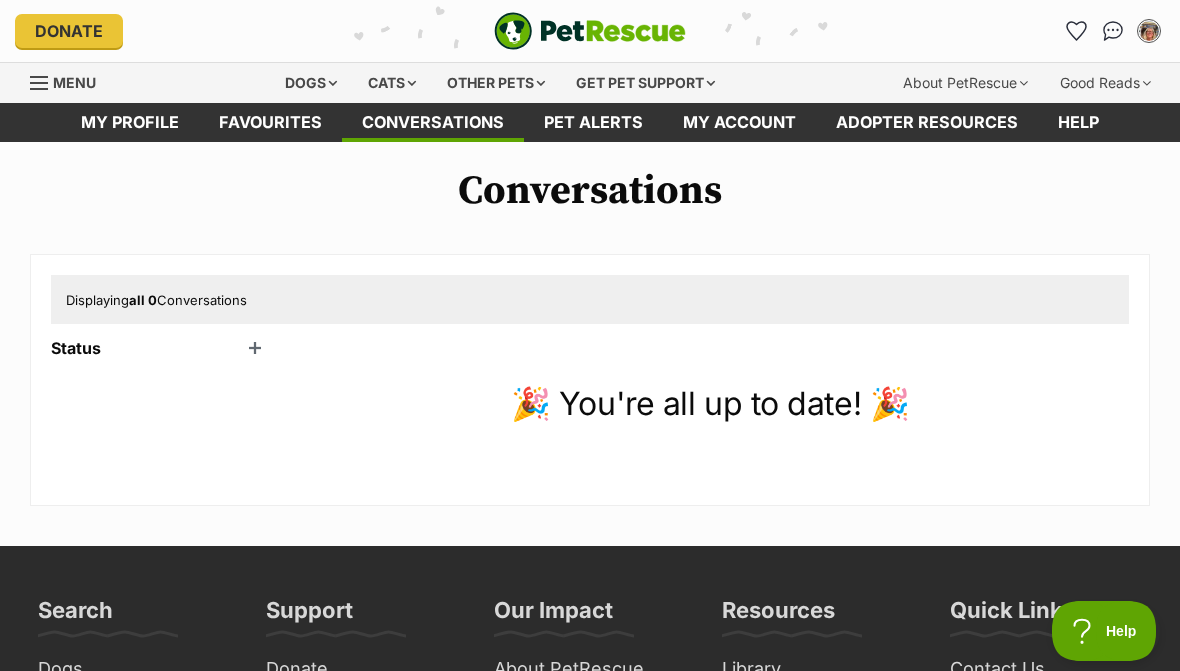 click 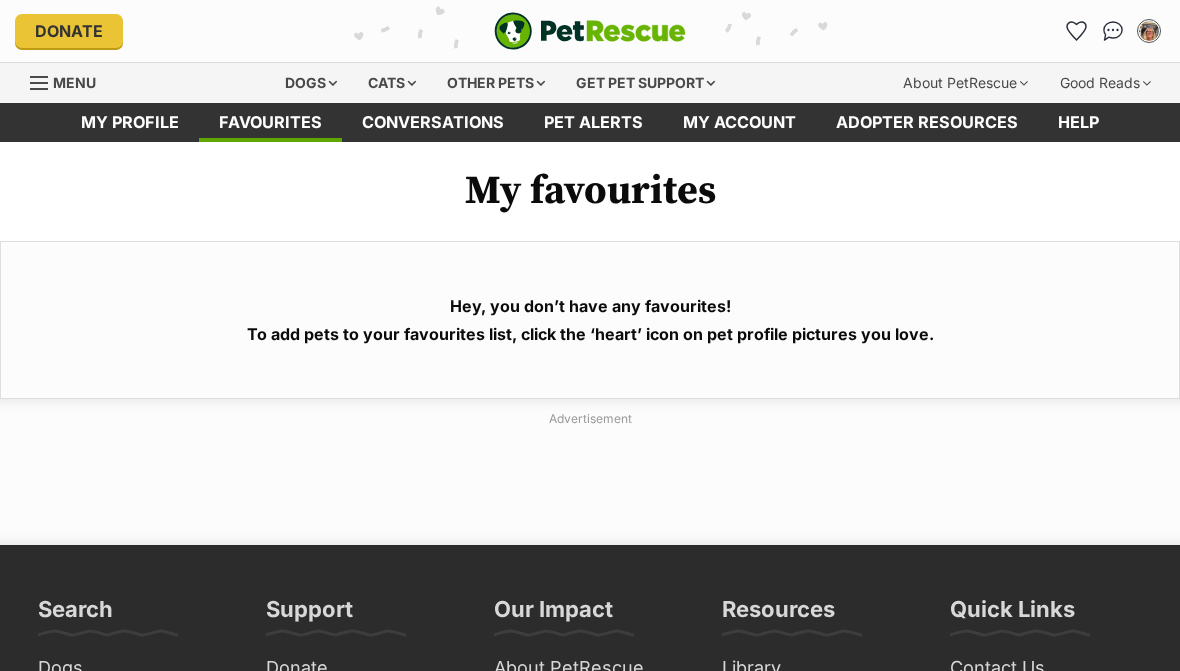 scroll, scrollTop: 0, scrollLeft: 0, axis: both 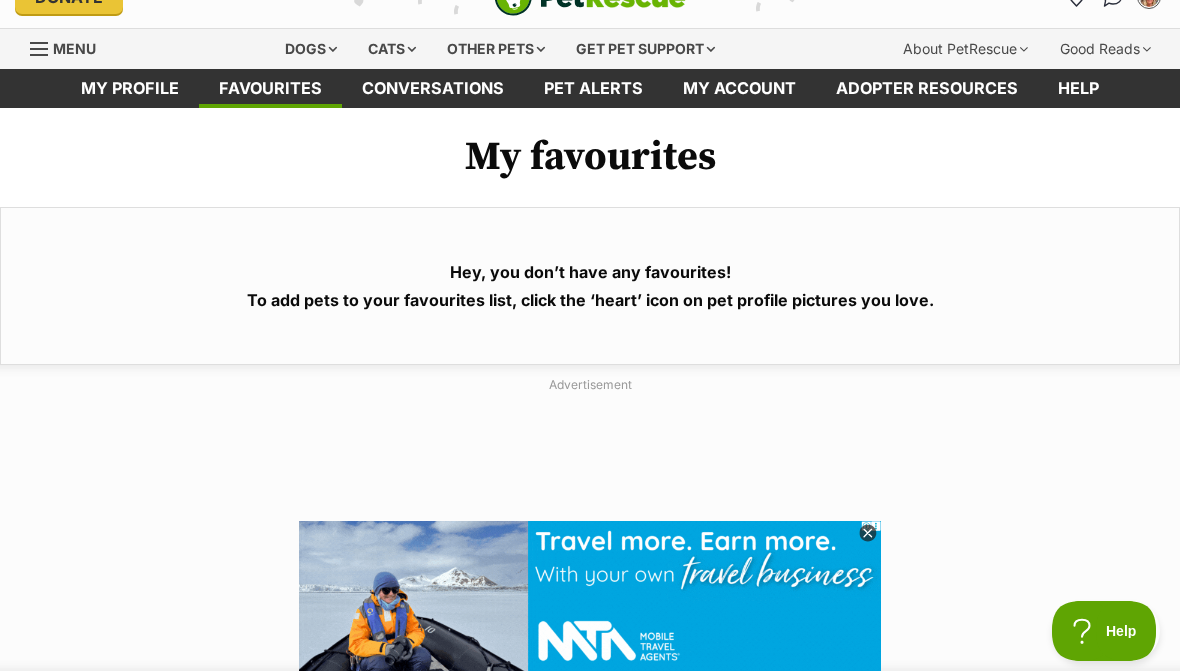 click at bounding box center (784, 646) 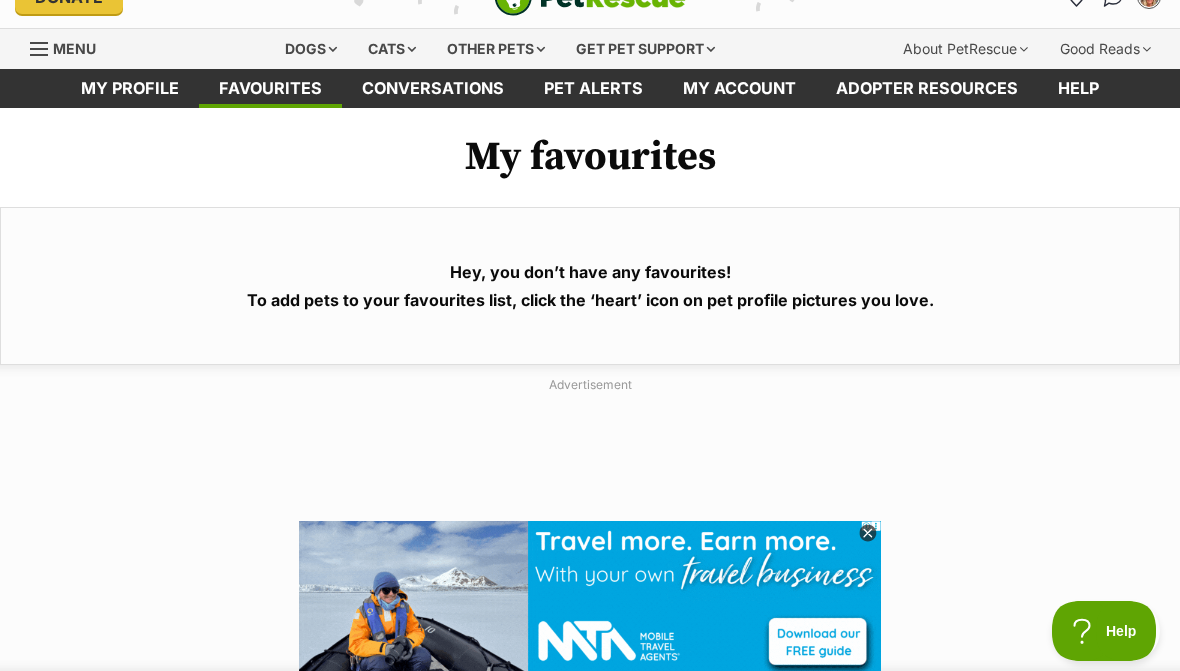 click at bounding box center (868, 534) 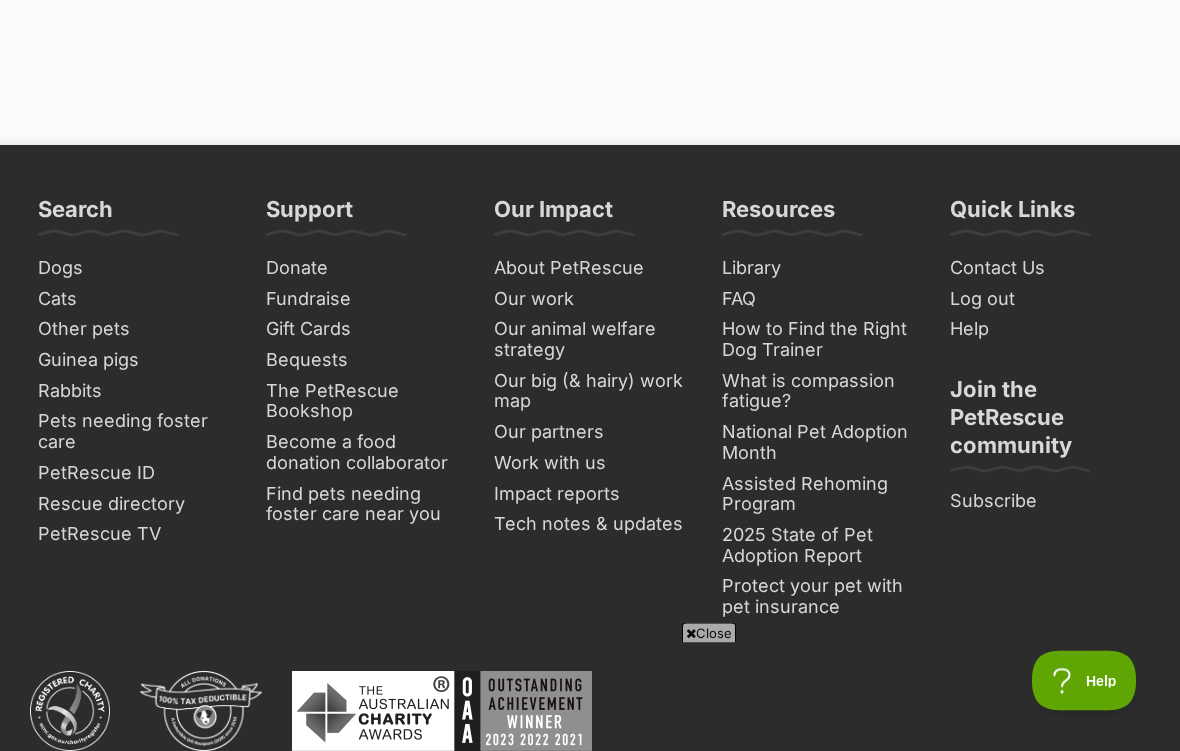 scroll, scrollTop: 563, scrollLeft: 0, axis: vertical 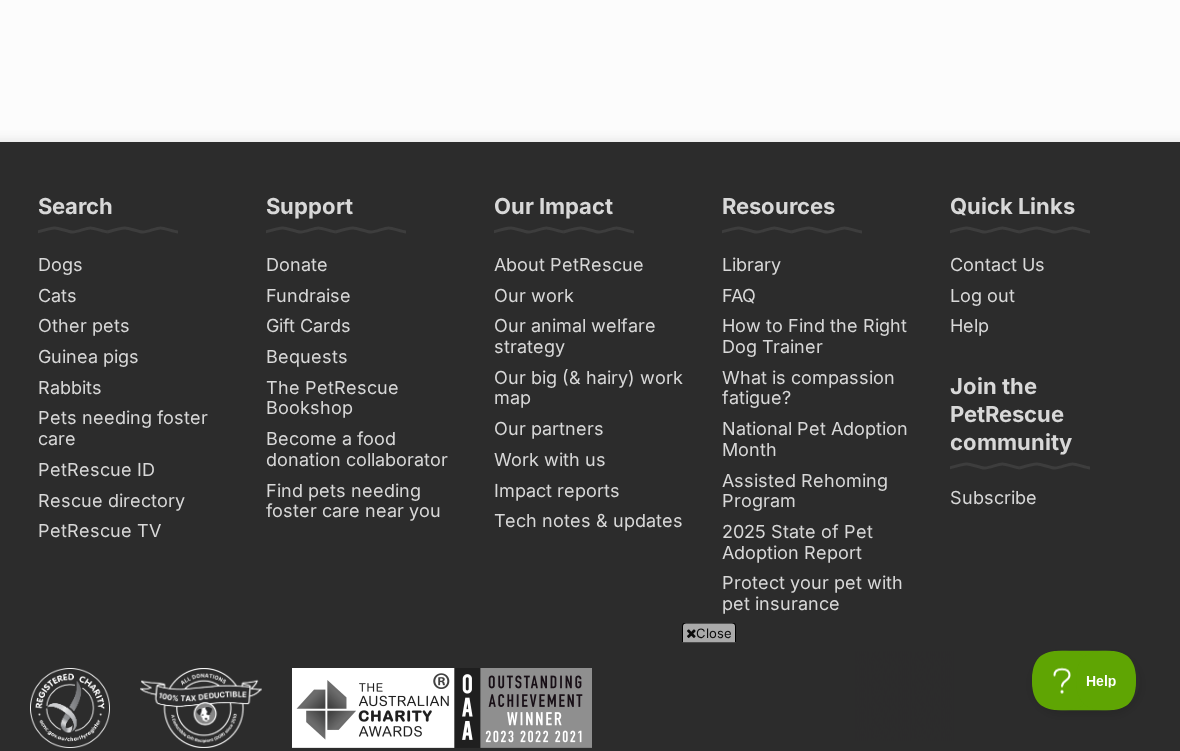 click on "Dogs" at bounding box center [134, 266] 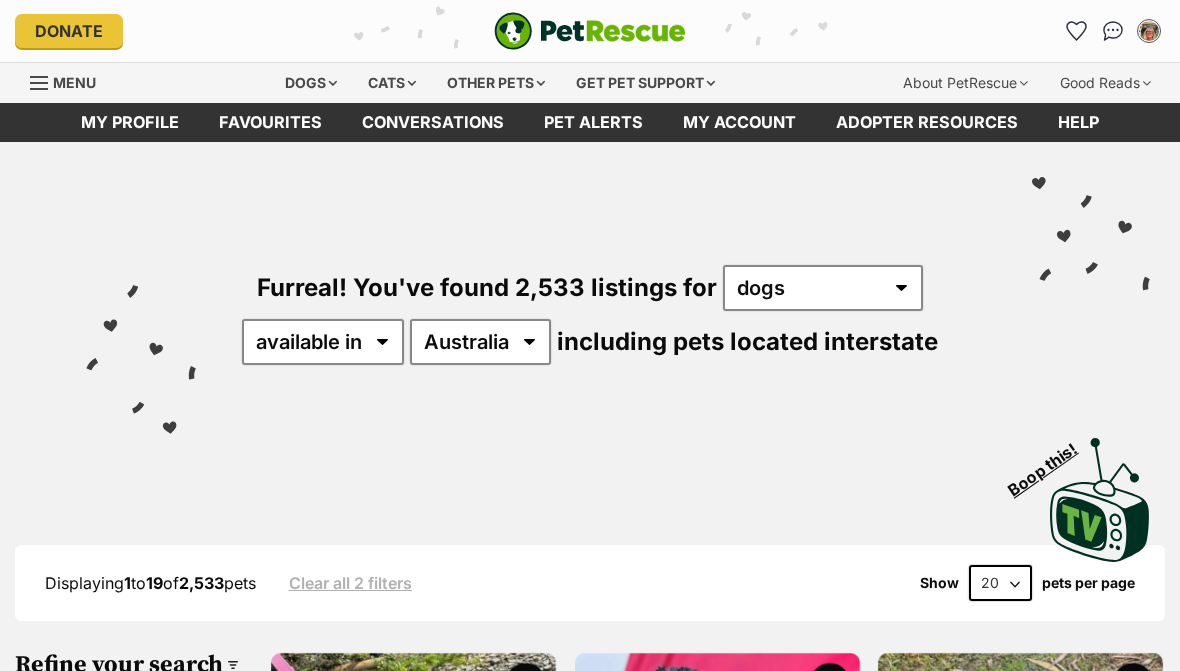 scroll, scrollTop: 0, scrollLeft: 0, axis: both 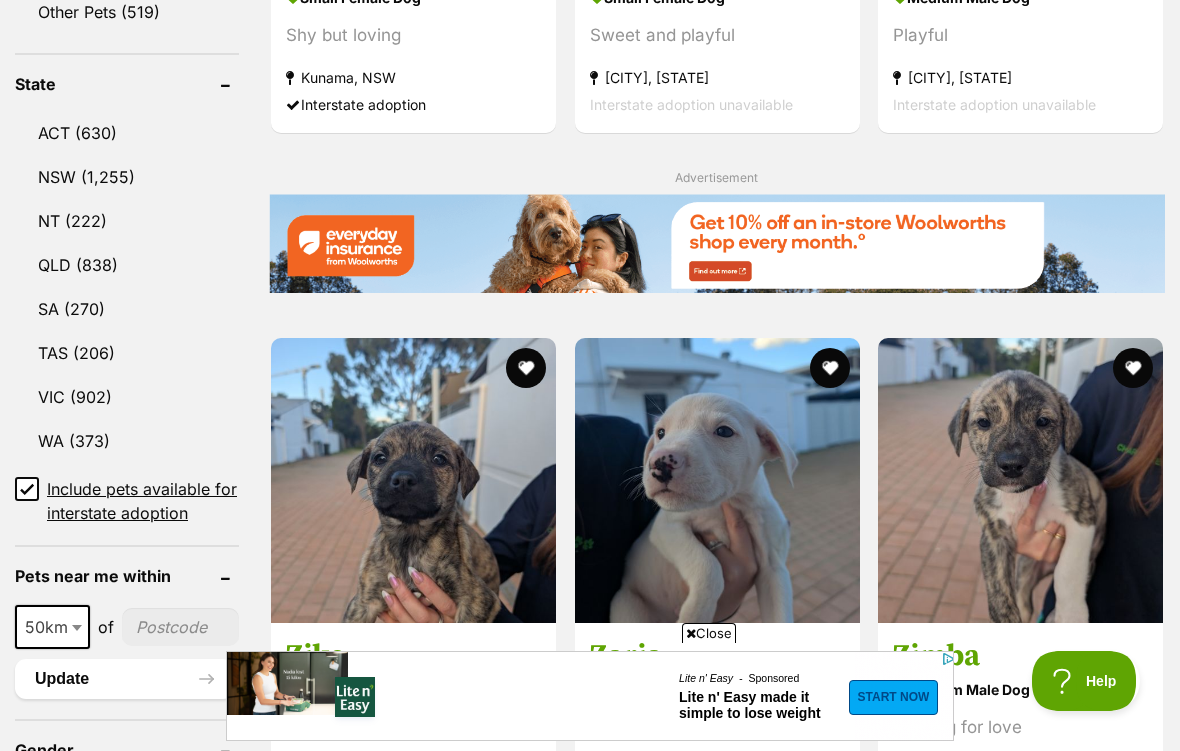 click on "Close" at bounding box center (709, 633) 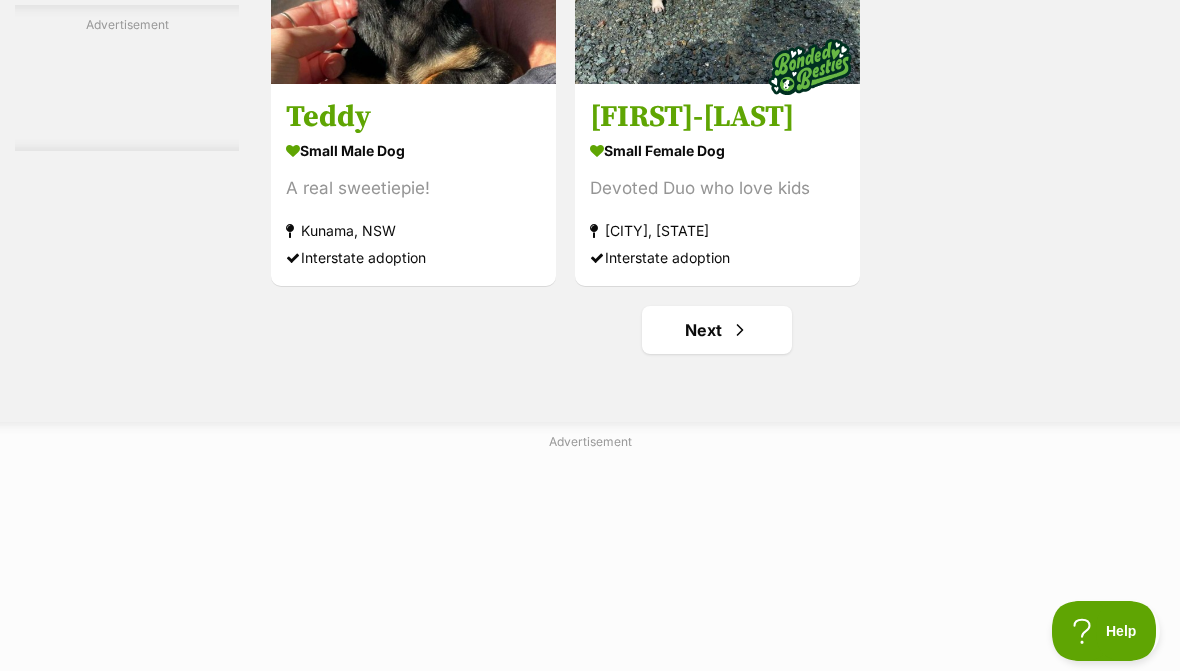 scroll, scrollTop: 4075, scrollLeft: 0, axis: vertical 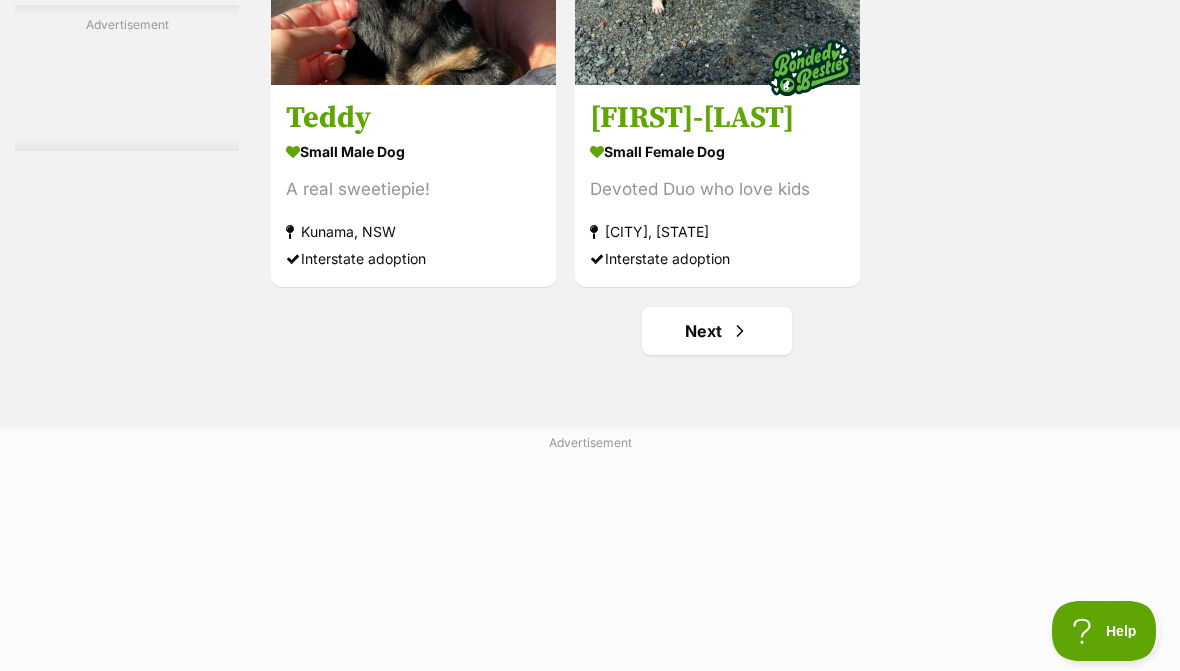 click on "Next" at bounding box center (717, 331) 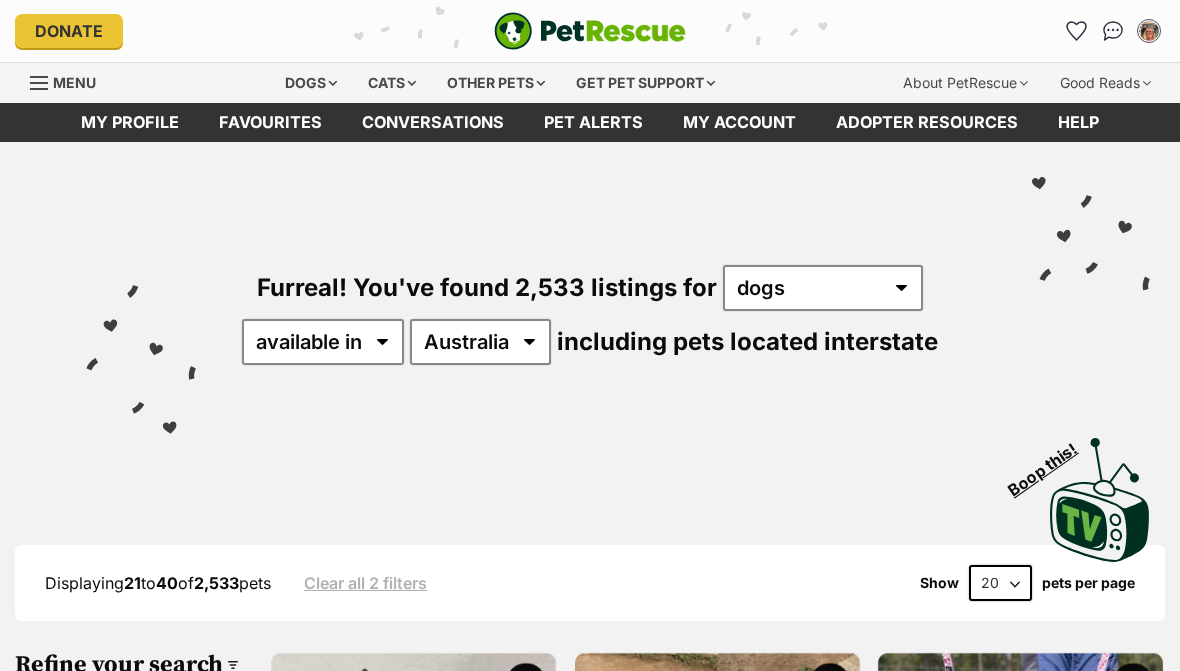 scroll, scrollTop: 0, scrollLeft: 0, axis: both 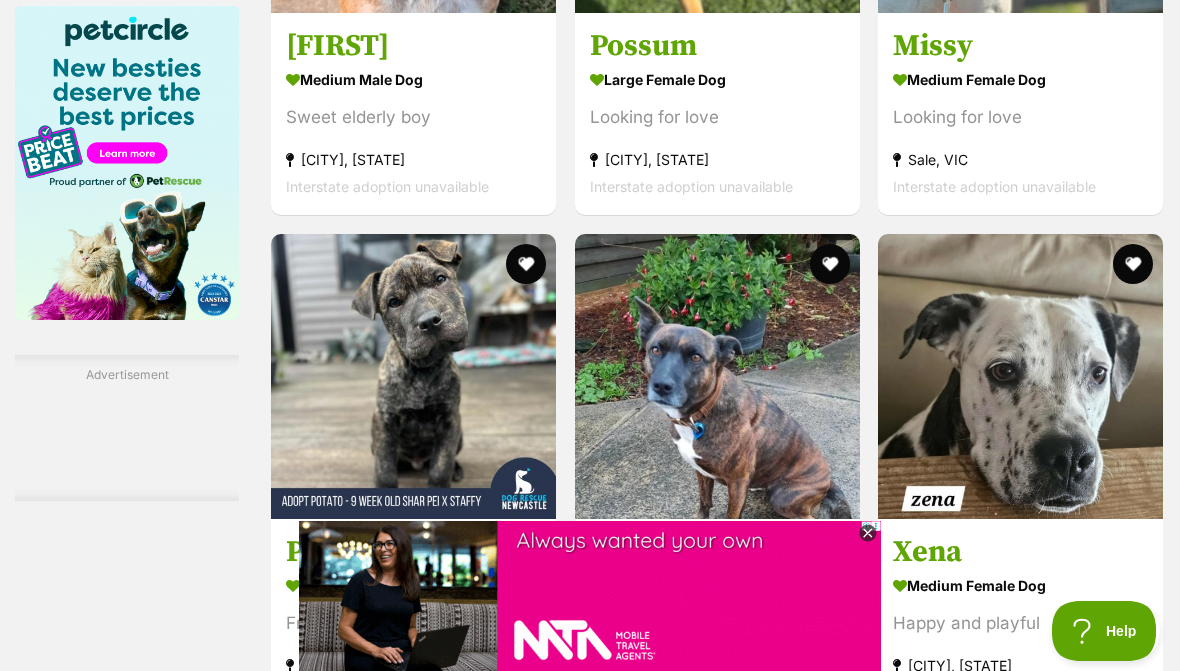 click at bounding box center (868, 534) 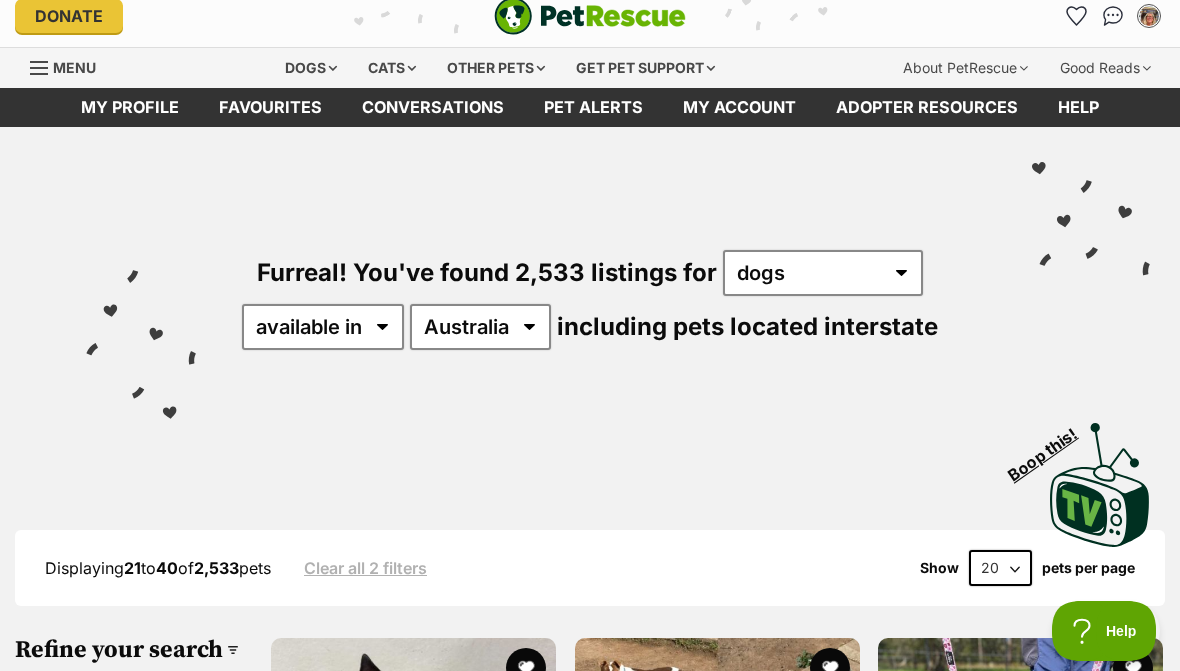 scroll, scrollTop: 0, scrollLeft: 0, axis: both 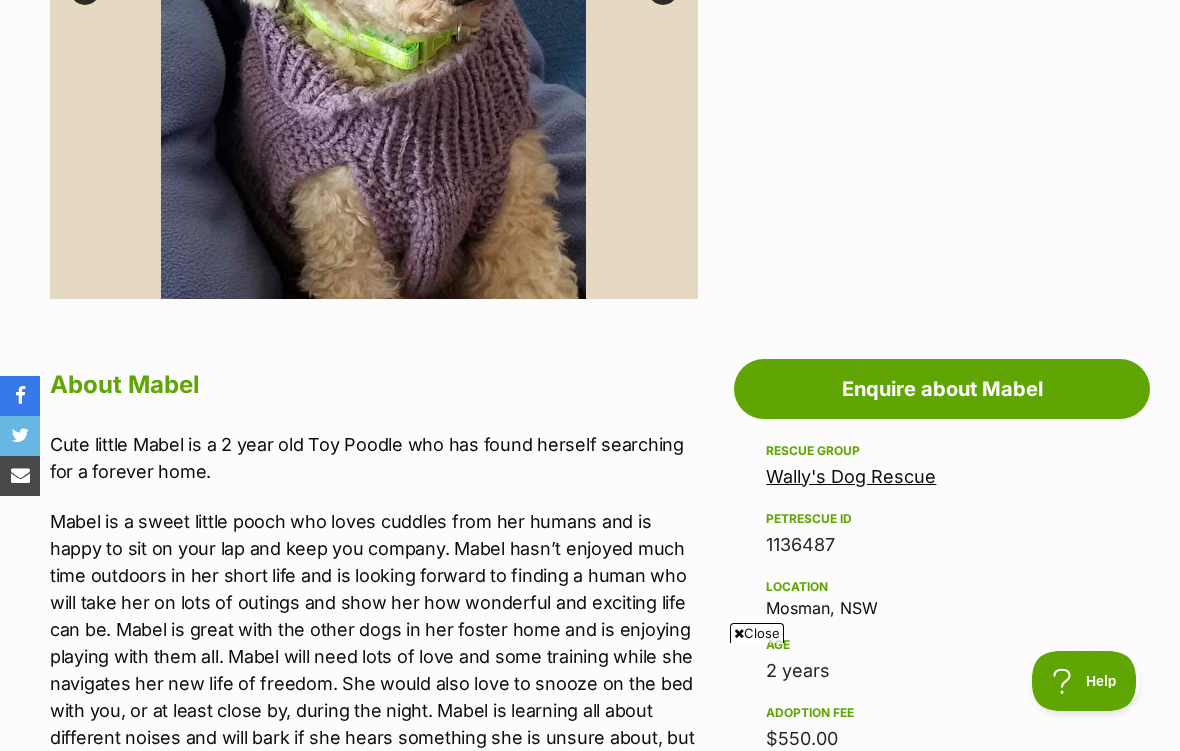 click on "Enquire about Mabel" at bounding box center (942, 389) 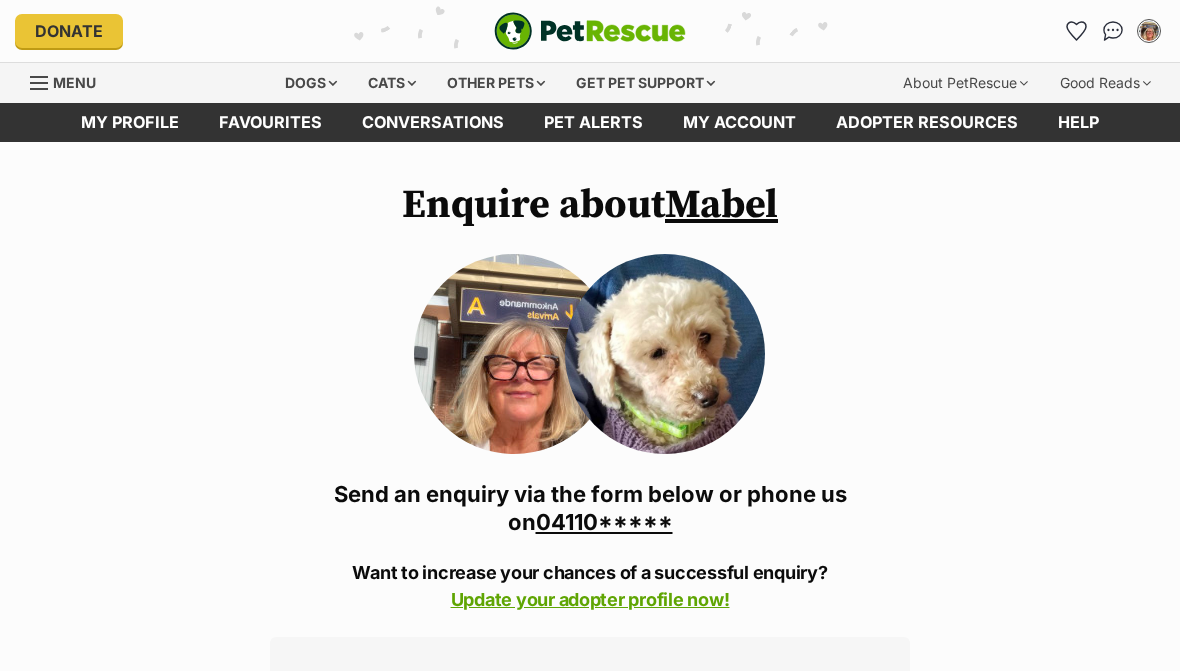 scroll, scrollTop: 0, scrollLeft: 0, axis: both 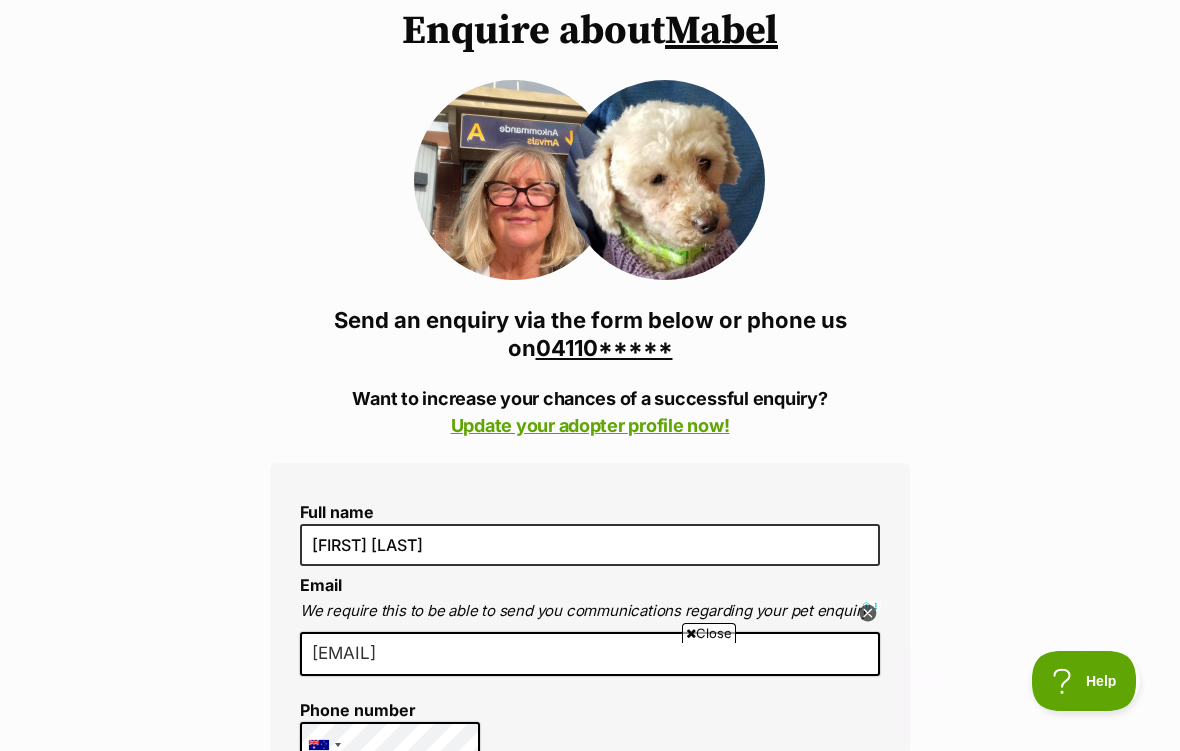 click on "04110*****" at bounding box center (604, 348) 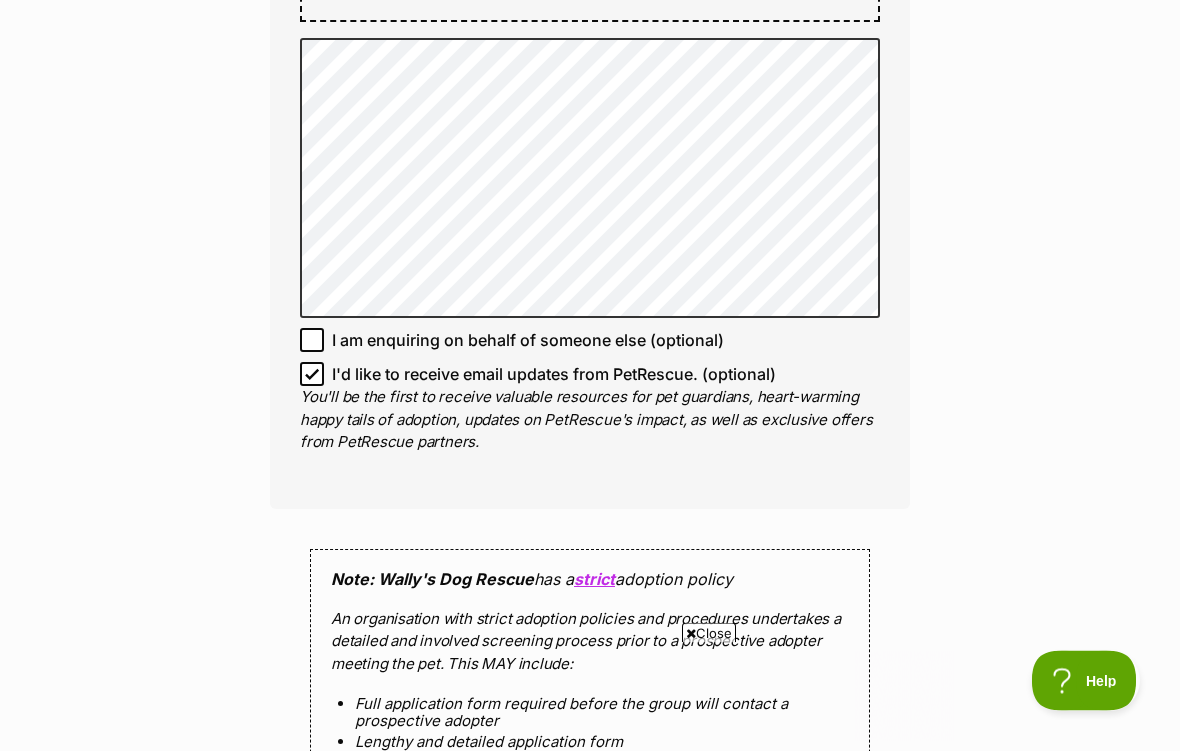 scroll, scrollTop: 1431, scrollLeft: 0, axis: vertical 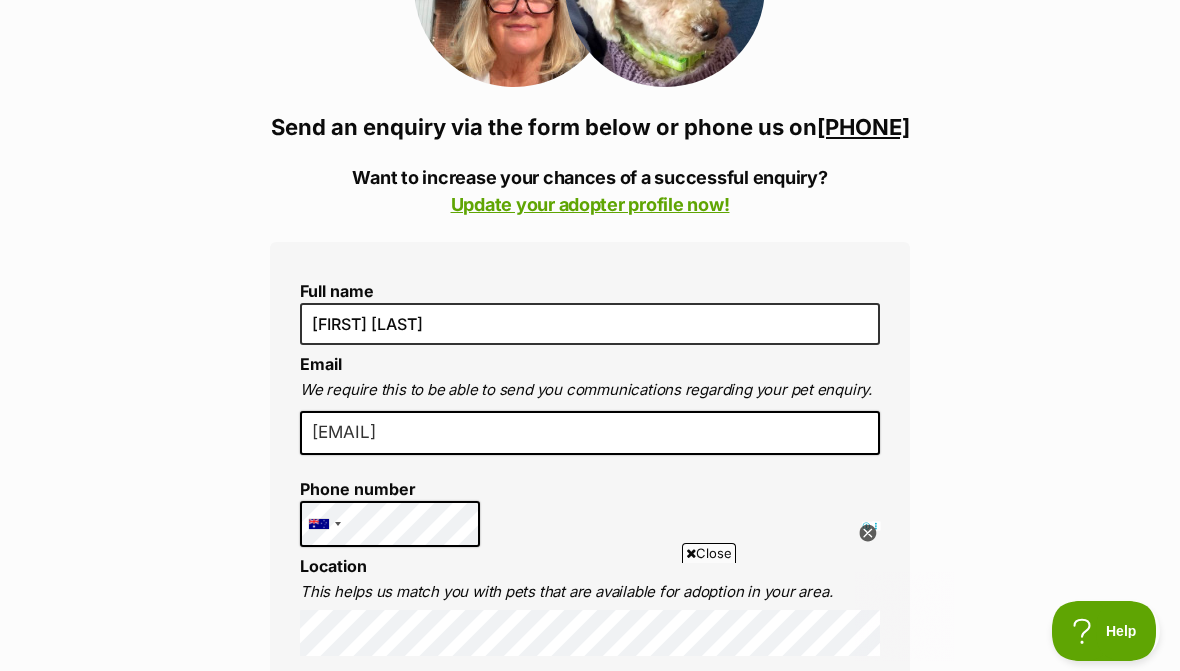 click 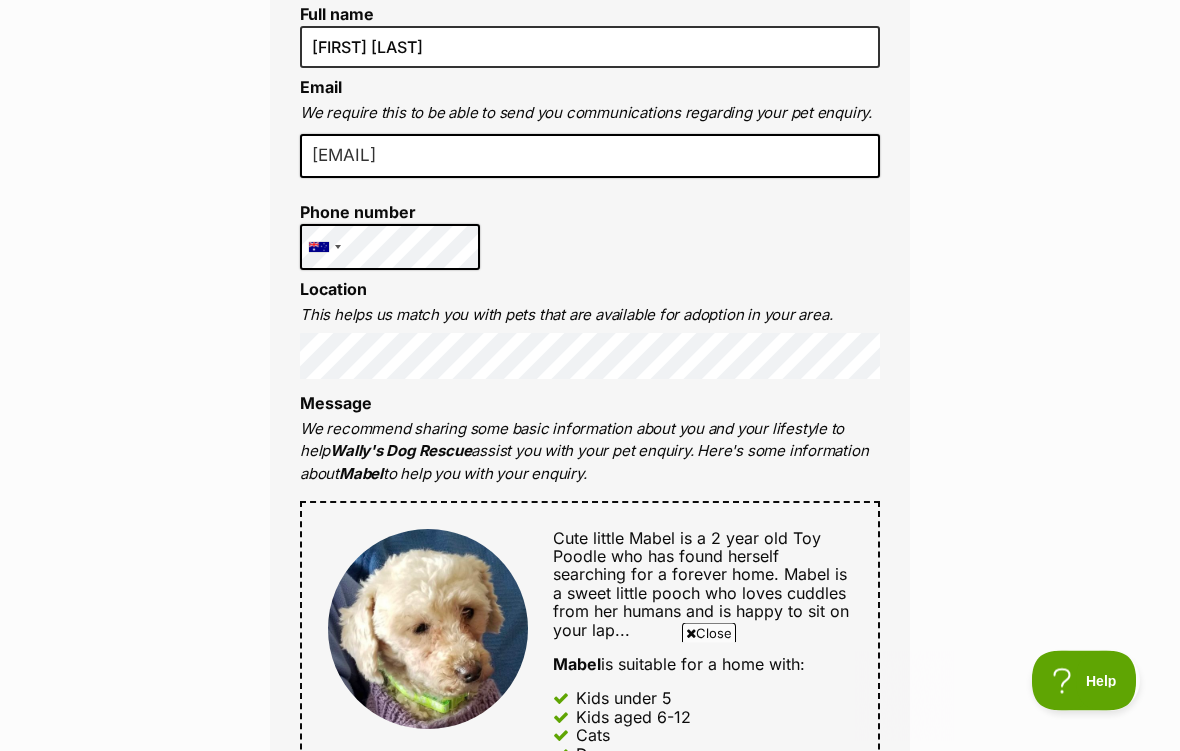 scroll, scrollTop: 645, scrollLeft: 0, axis: vertical 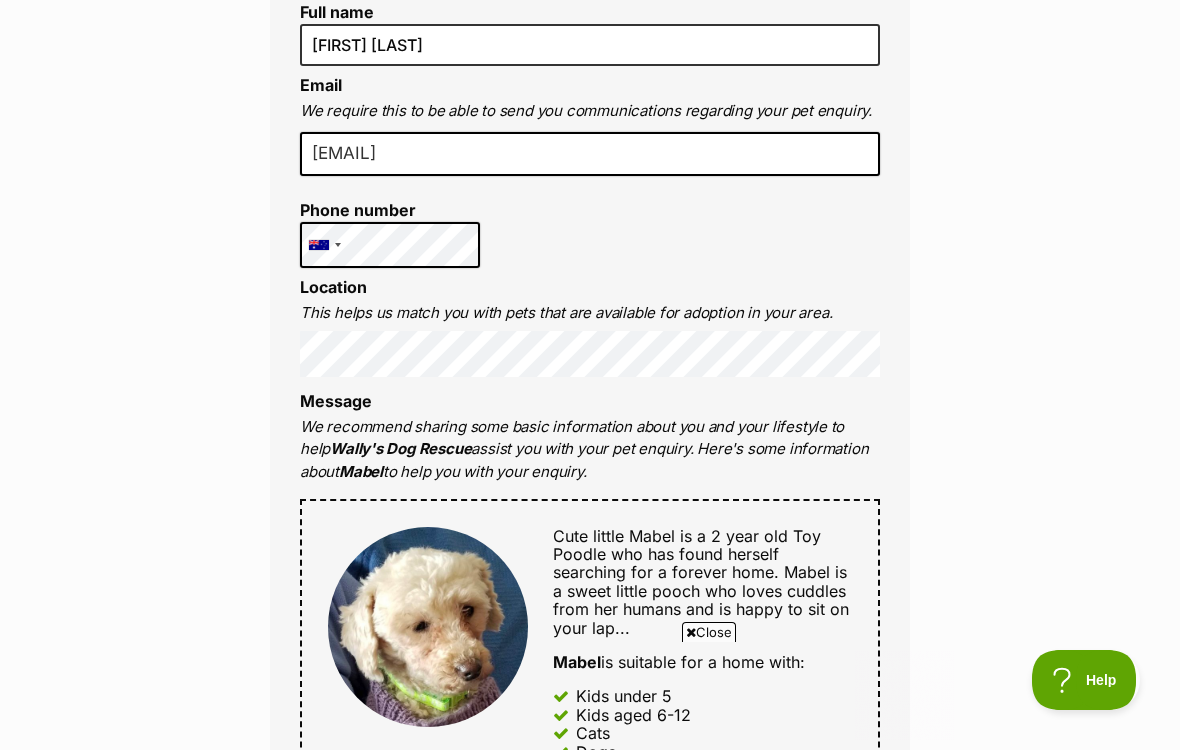 click at bounding box center [691, 633] 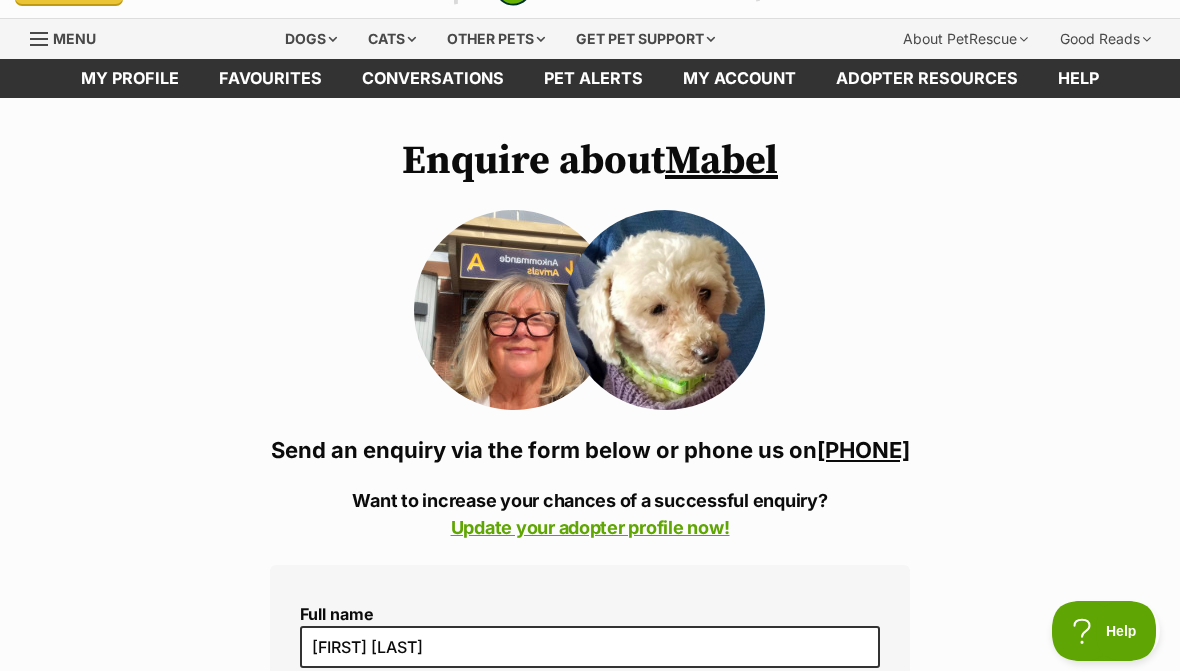 scroll, scrollTop: 0, scrollLeft: 0, axis: both 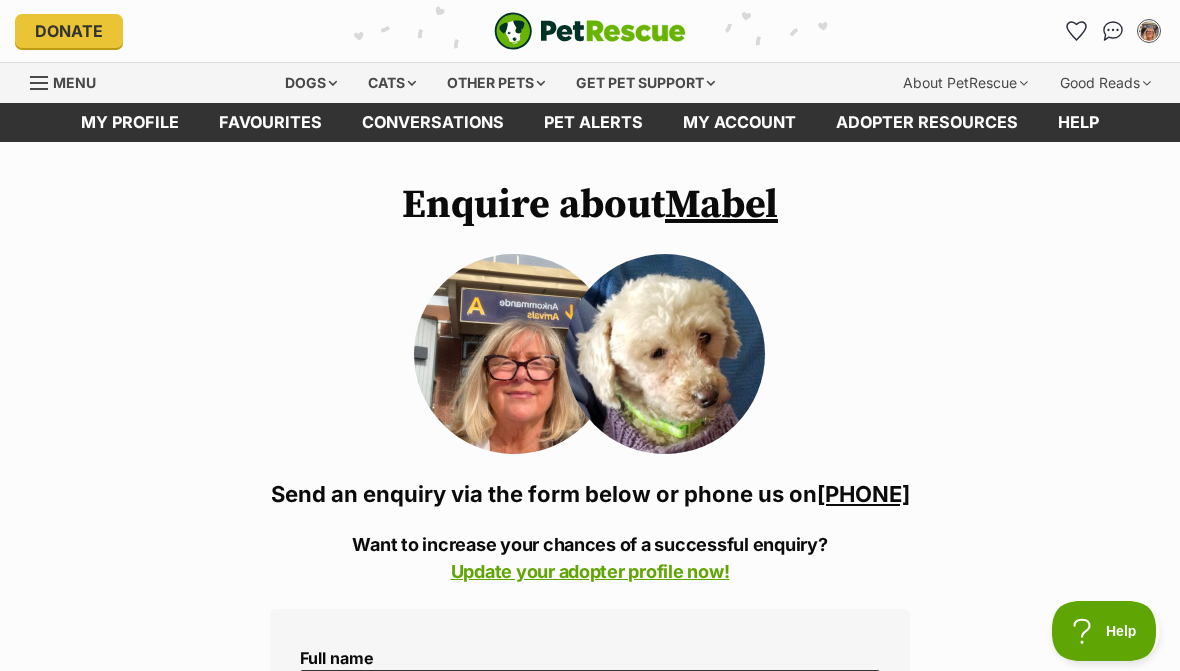 click at bounding box center [665, 354] 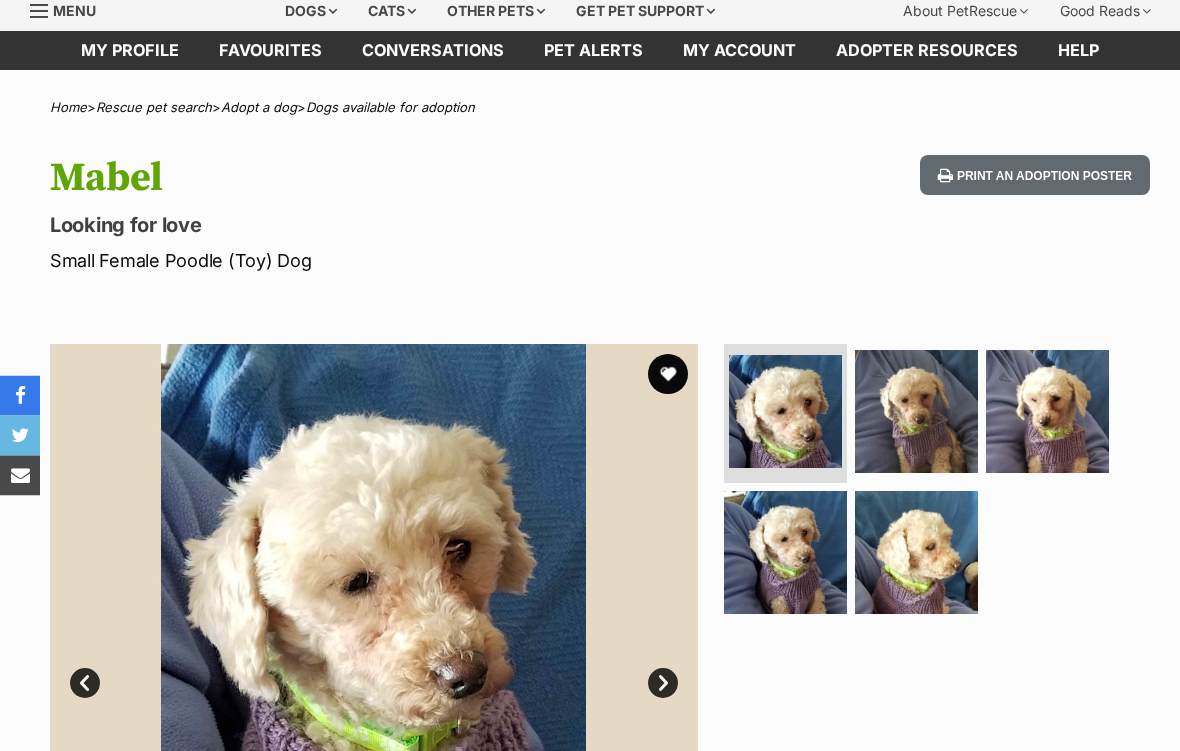 scroll, scrollTop: 0, scrollLeft: 0, axis: both 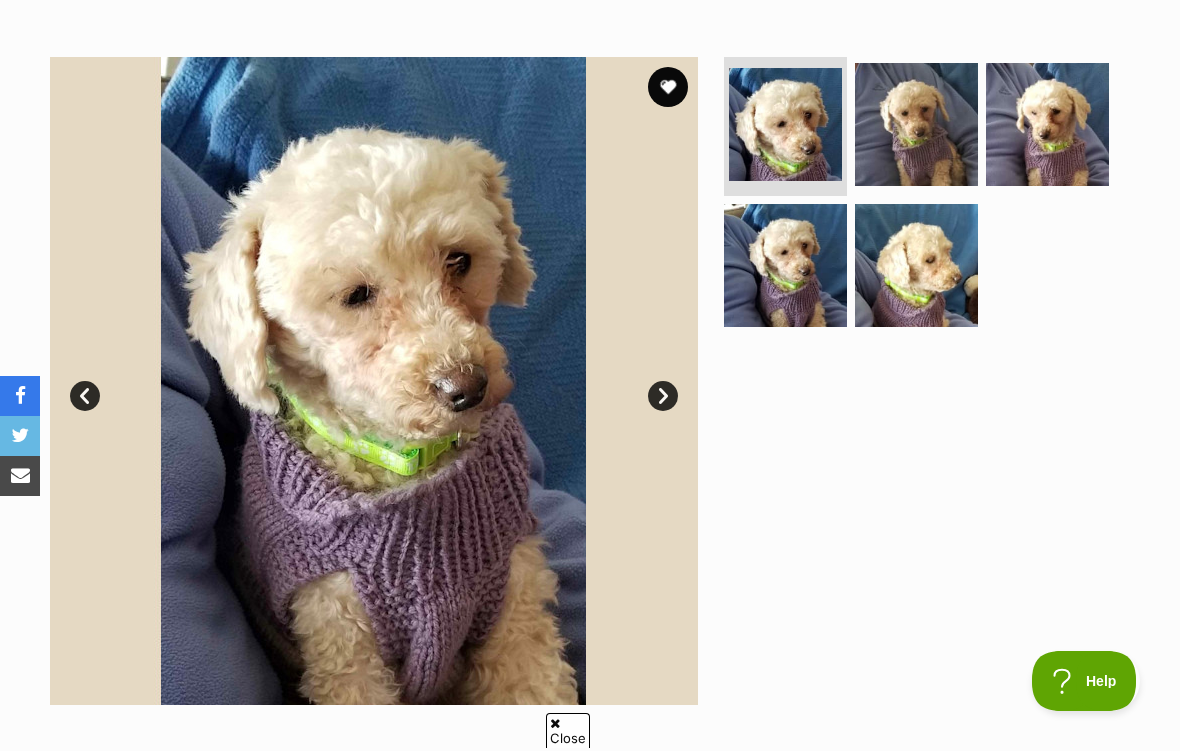 click on "Next" at bounding box center [663, 396] 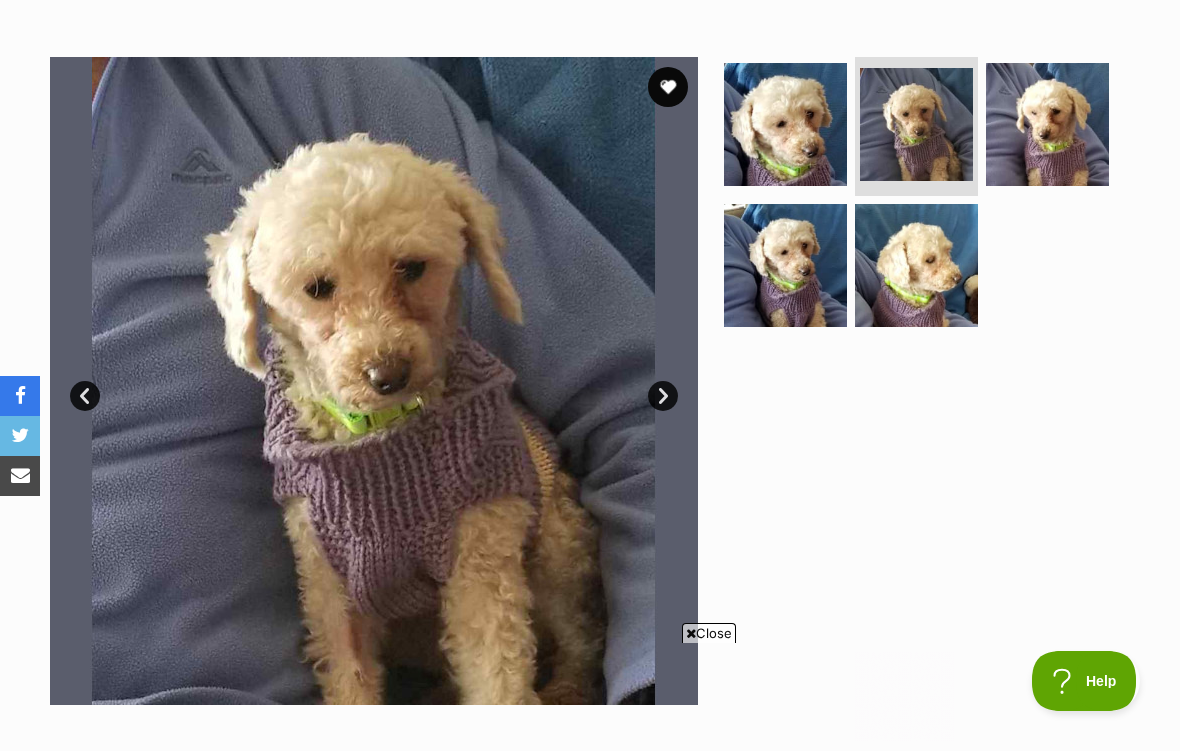 scroll, scrollTop: 0, scrollLeft: 0, axis: both 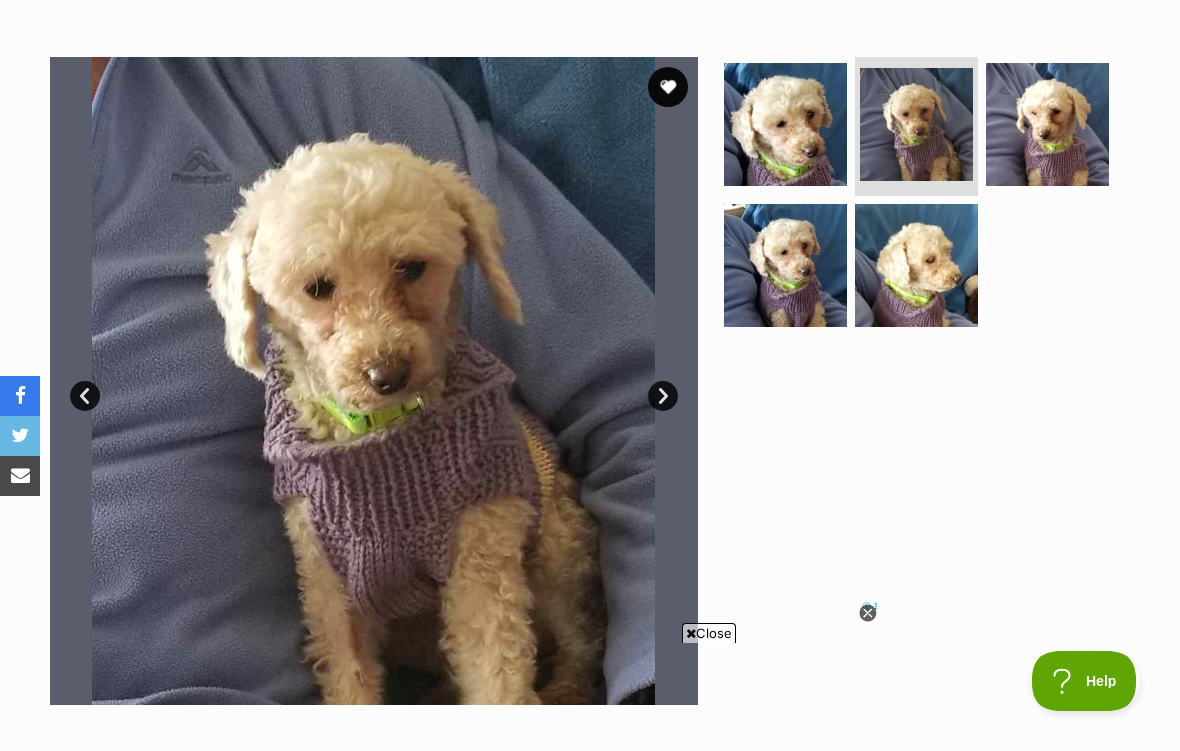 click on "Next" at bounding box center [663, 396] 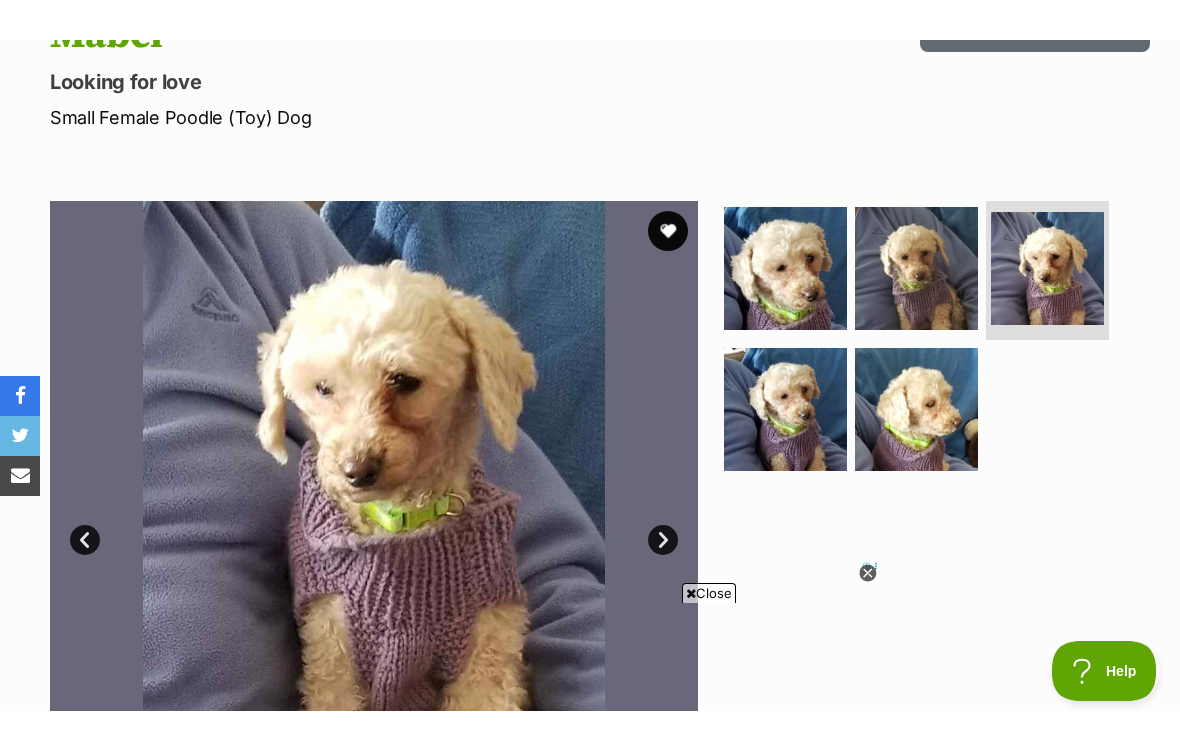 scroll, scrollTop: 390, scrollLeft: 0, axis: vertical 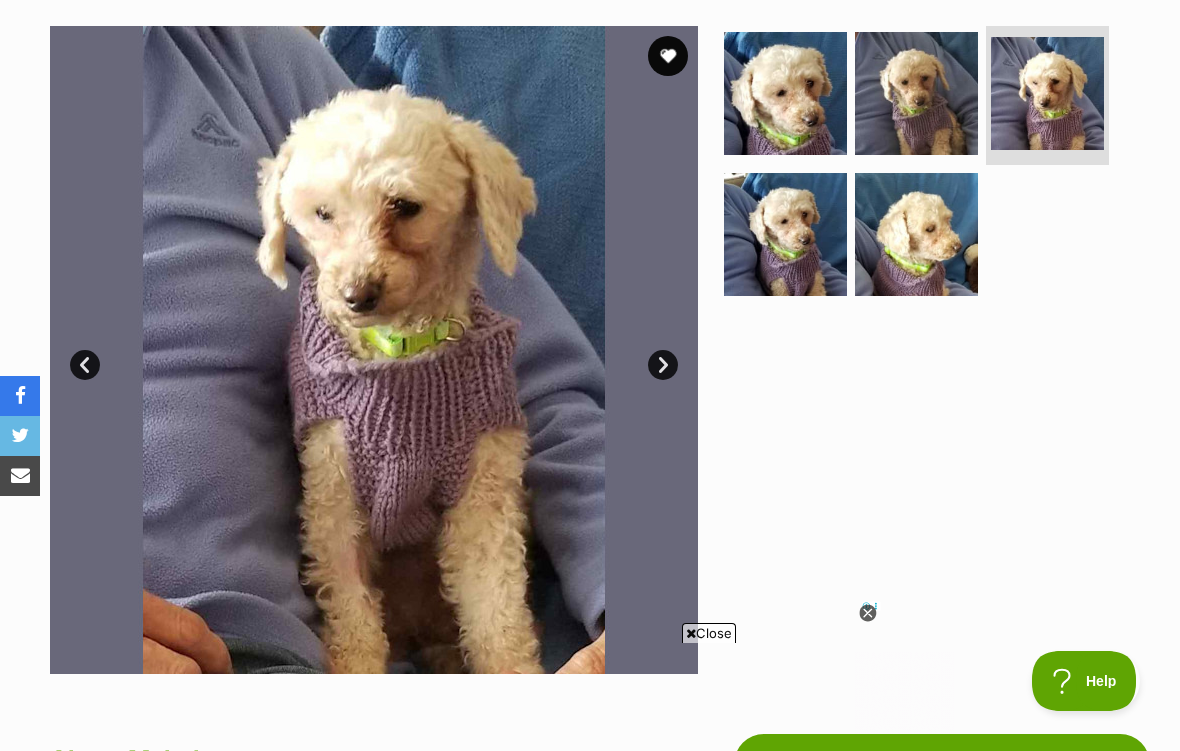 click on "Next" at bounding box center [663, 365] 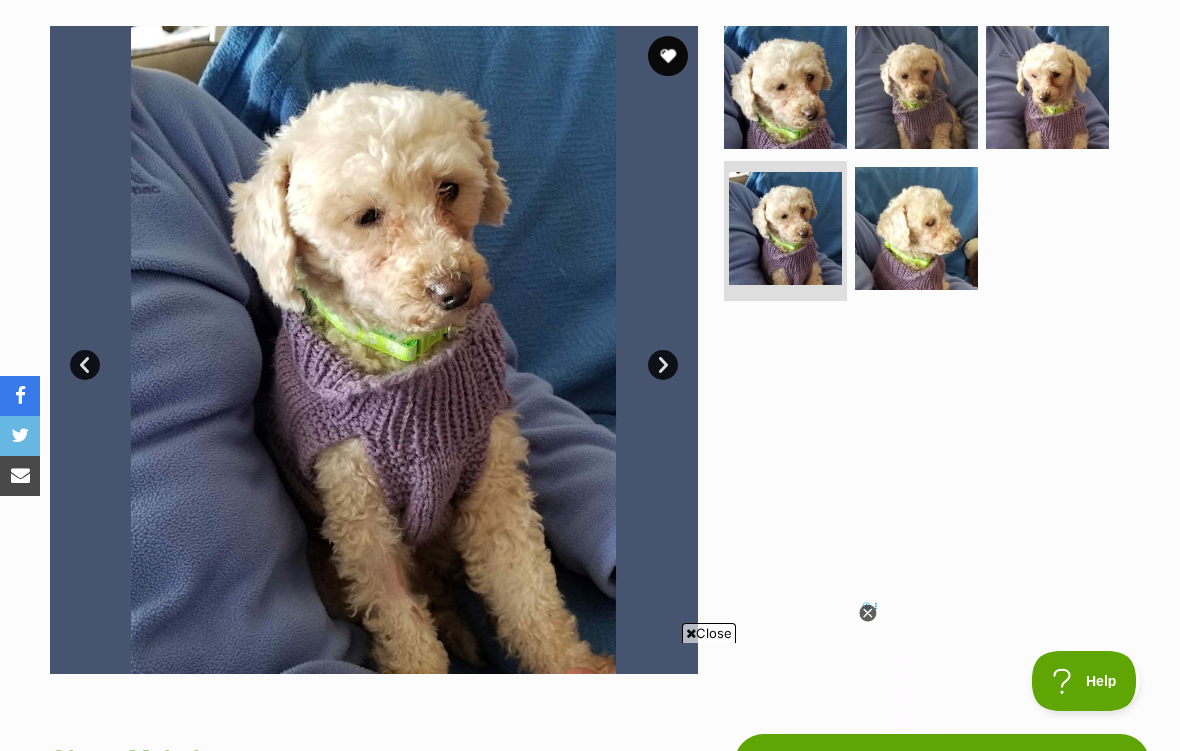 click on "Next" at bounding box center (663, 365) 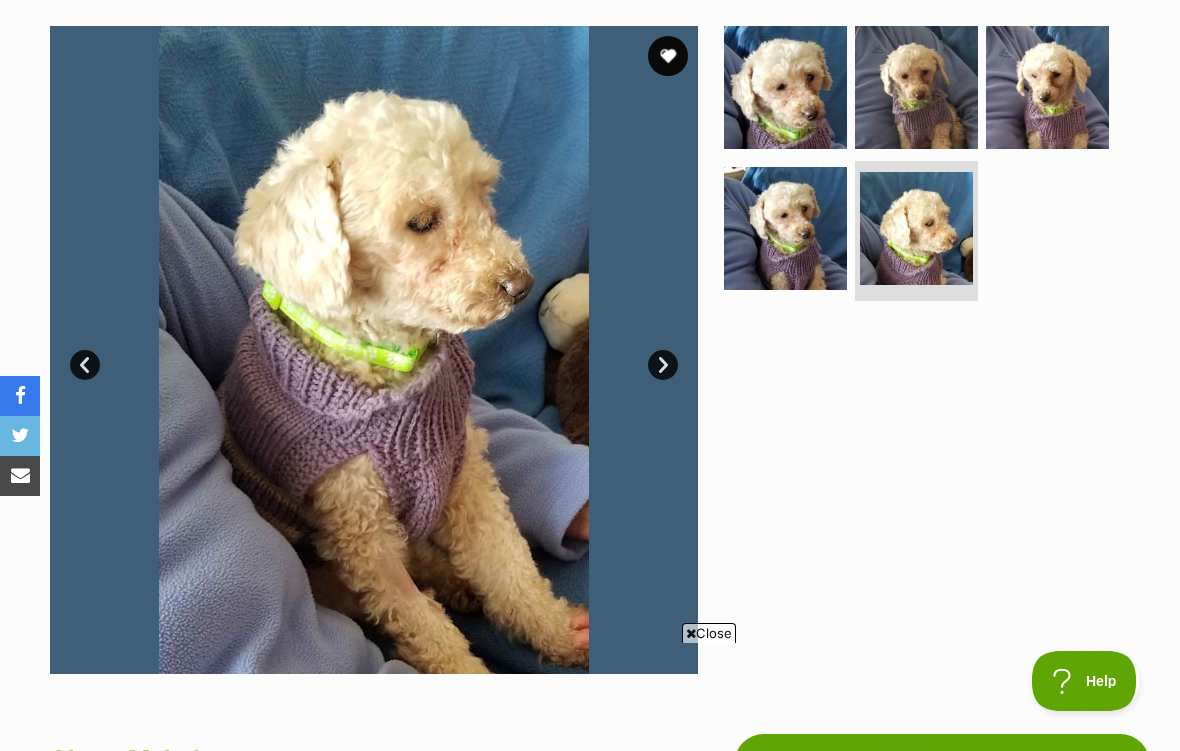 scroll, scrollTop: 0, scrollLeft: 0, axis: both 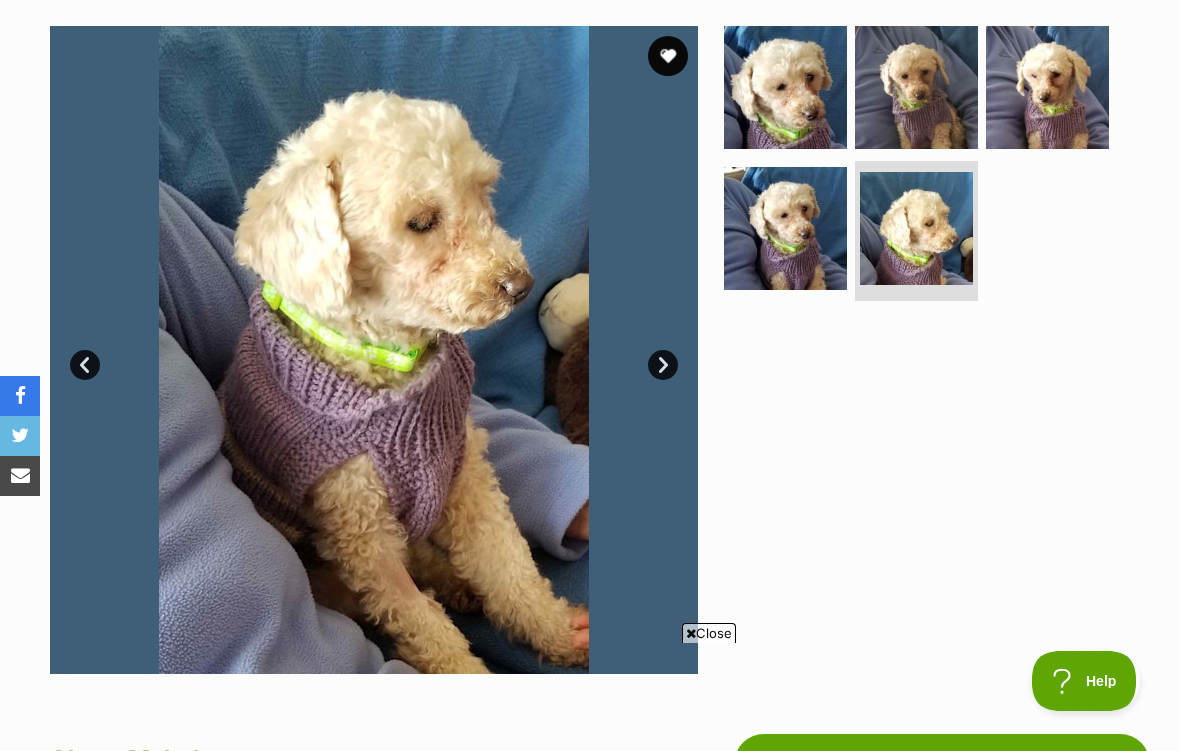 click at bounding box center (925, 350) 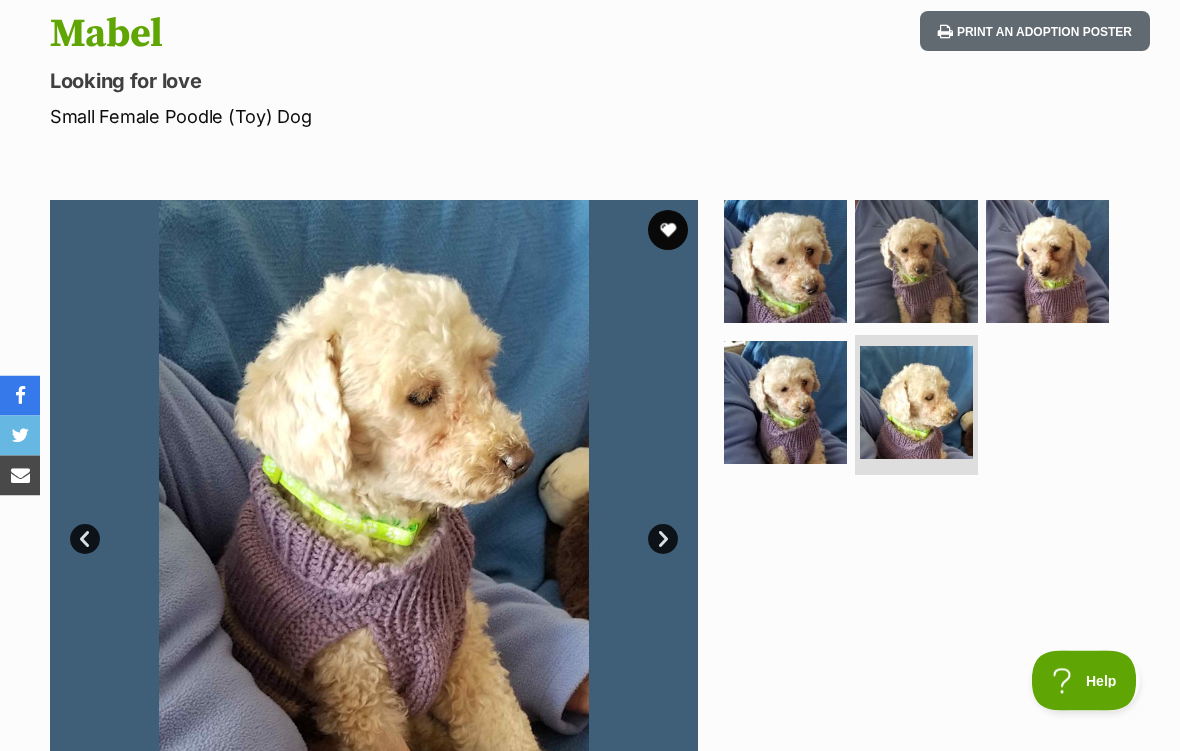 scroll, scrollTop: 230, scrollLeft: 0, axis: vertical 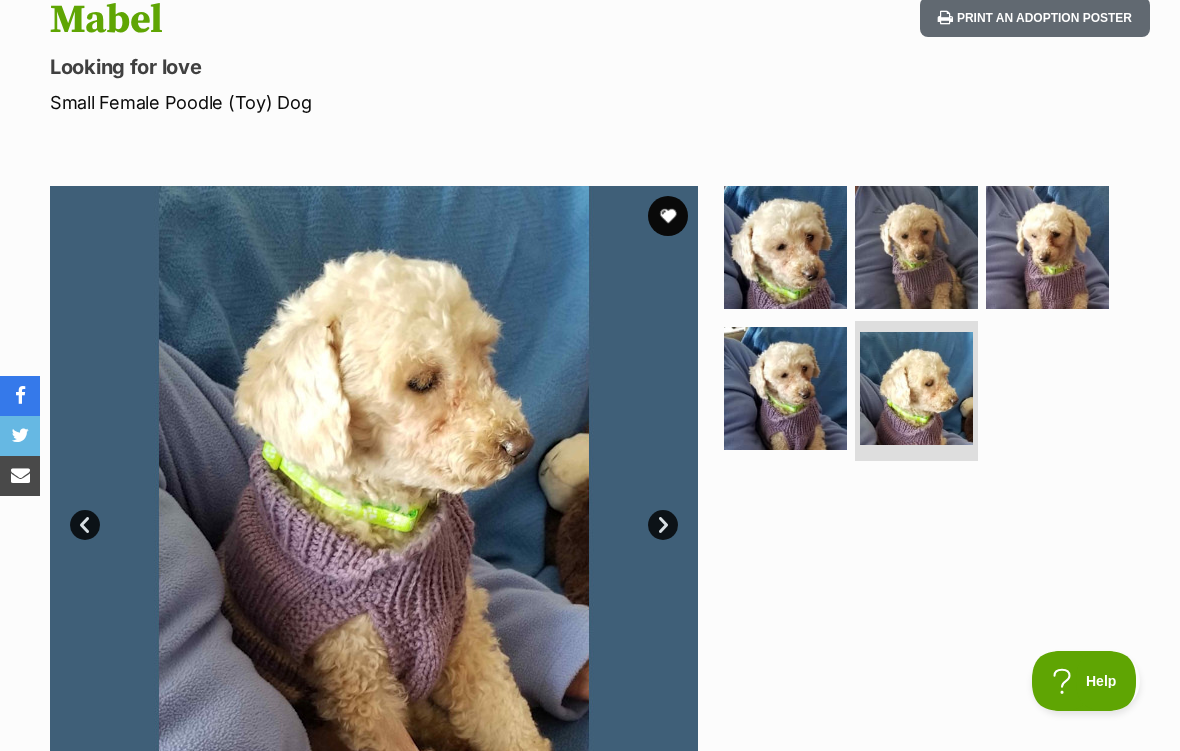 click on "Prev" at bounding box center (85, 525) 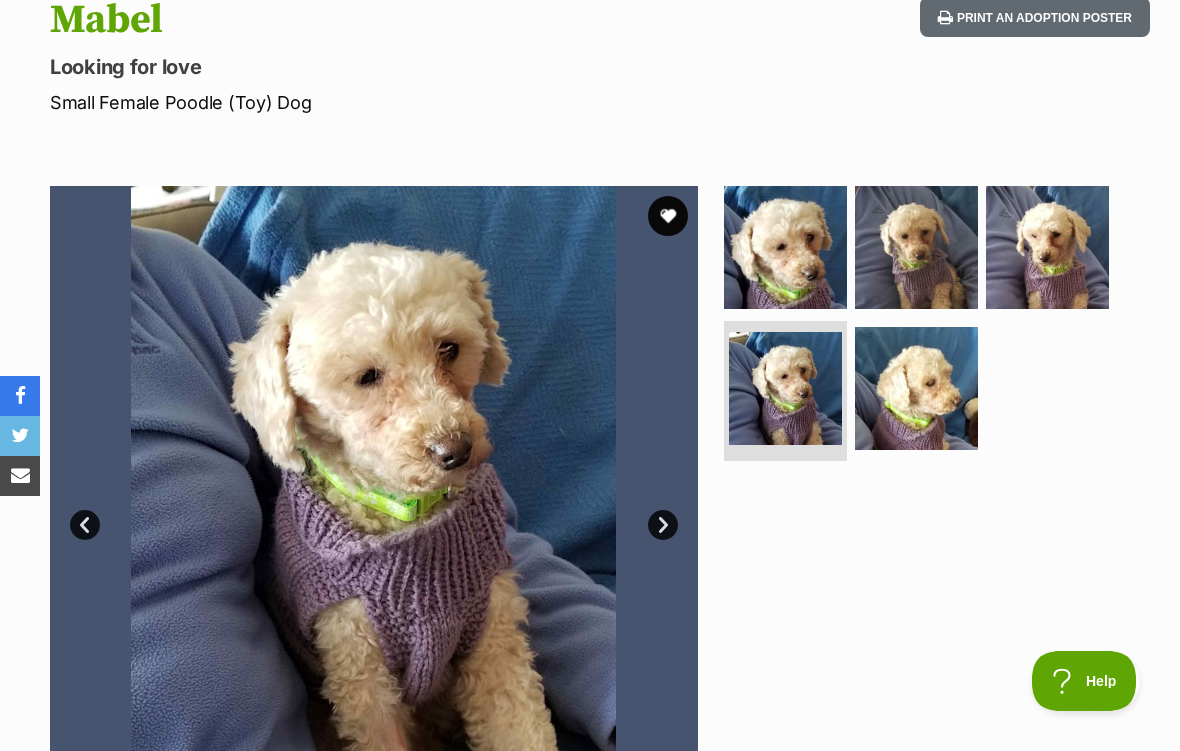 click on "Prev" at bounding box center (85, 525) 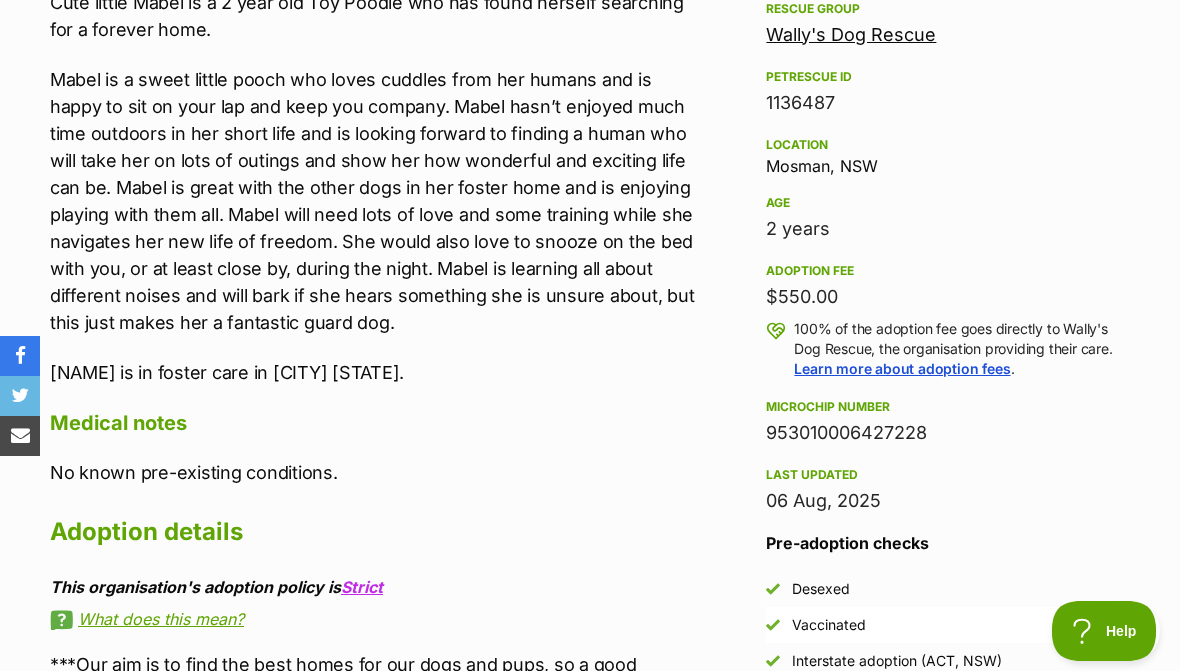 scroll, scrollTop: 0, scrollLeft: 0, axis: both 